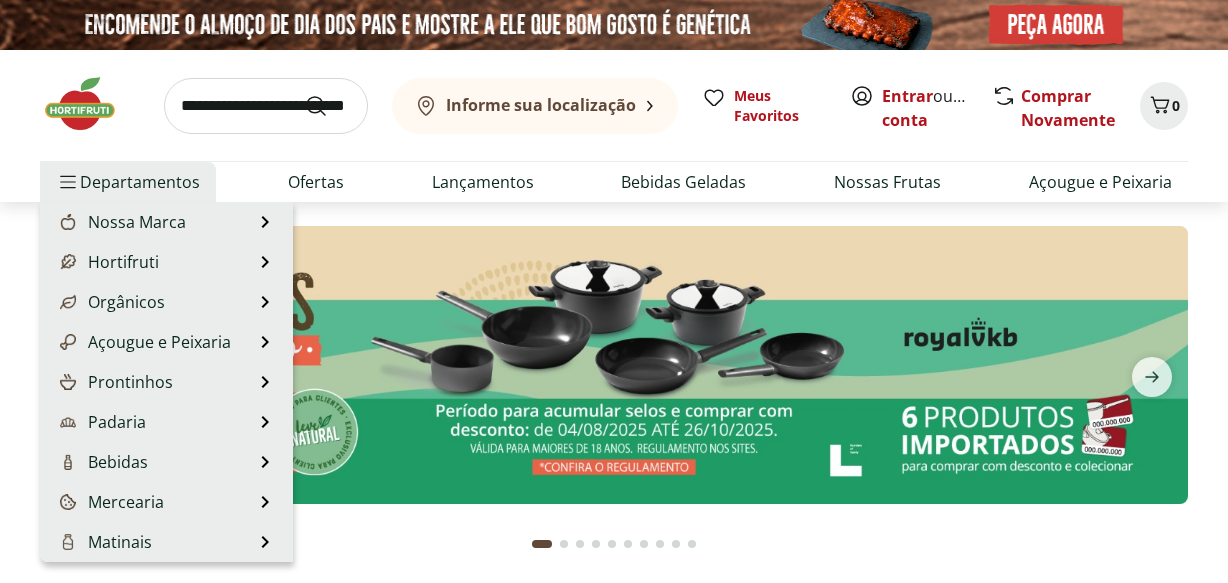 scroll, scrollTop: 0, scrollLeft: 0, axis: both 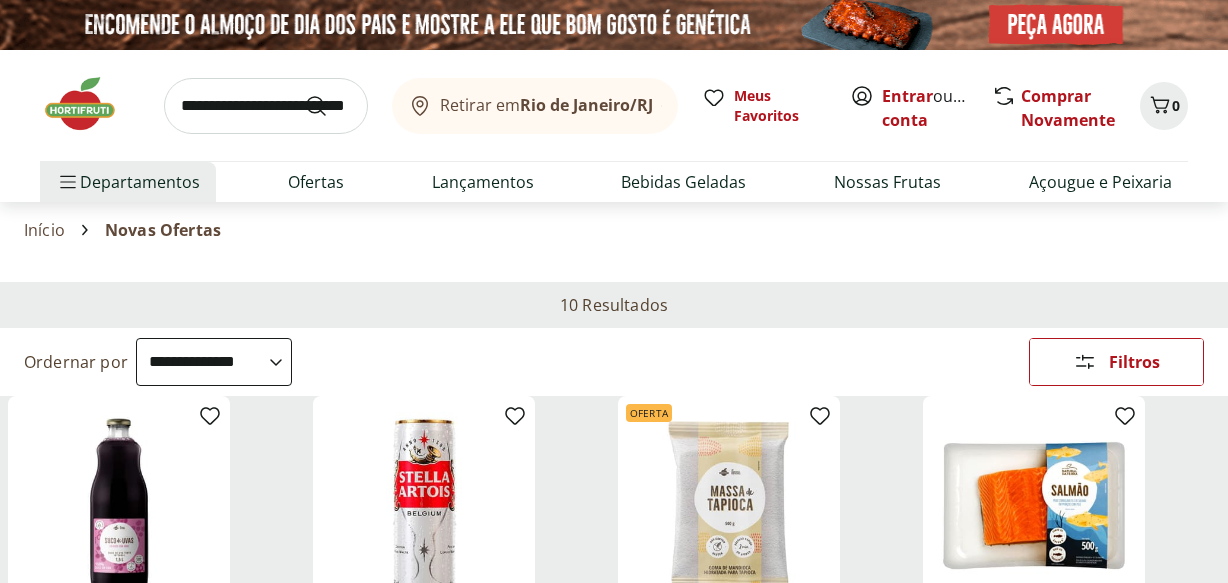 select on "**********" 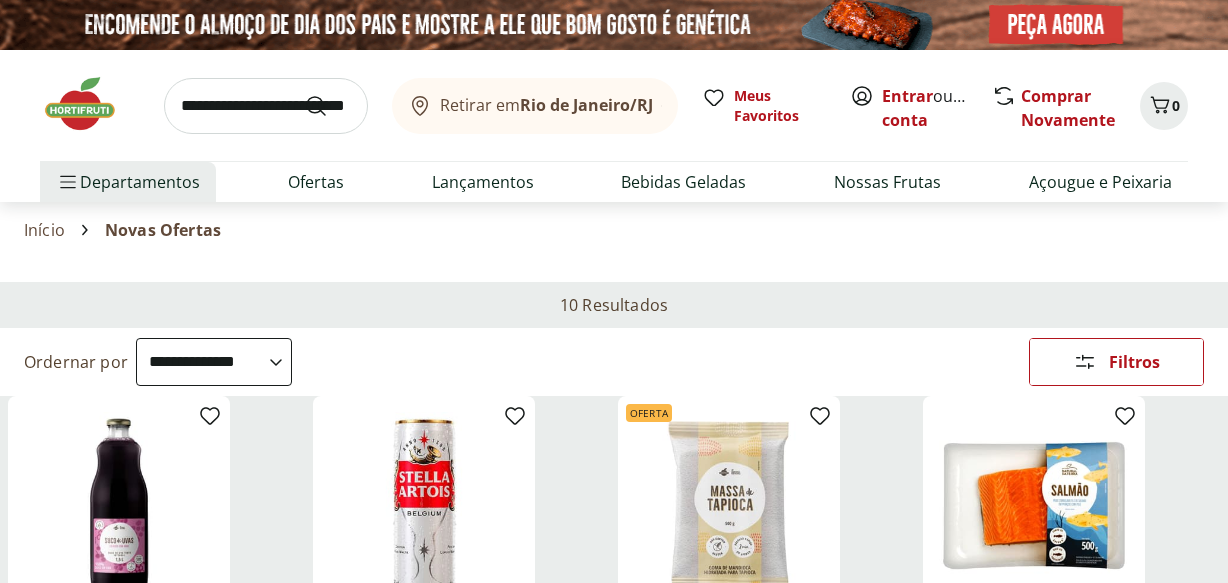 scroll, scrollTop: 0, scrollLeft: 0, axis: both 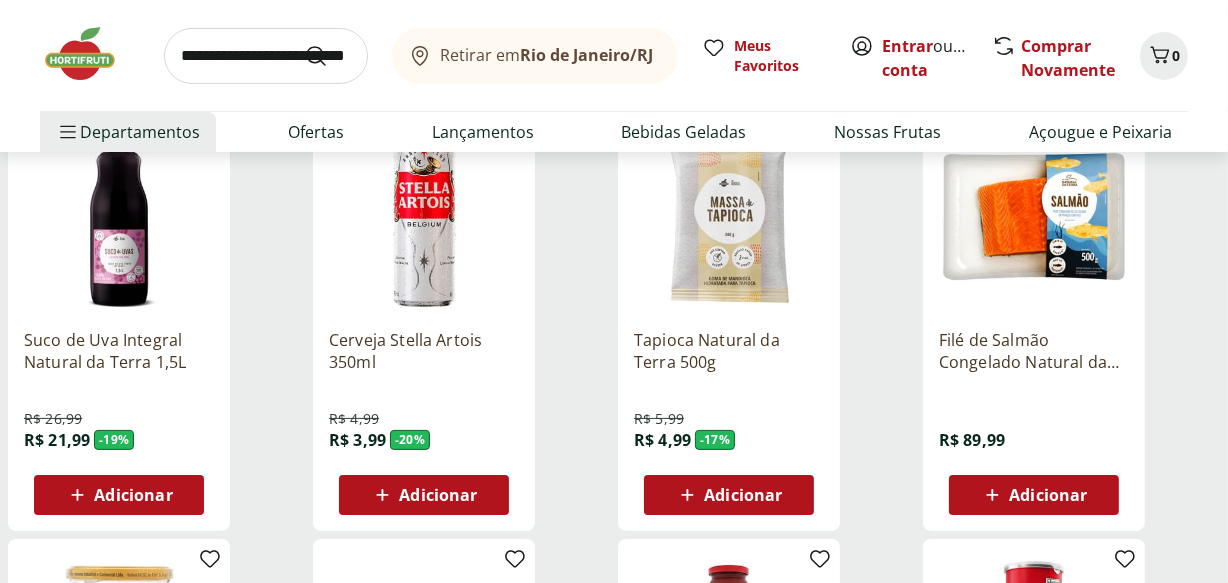 click on "Suco de Uva Integral Natural da Terra 1,5L" at bounding box center (119, 351) 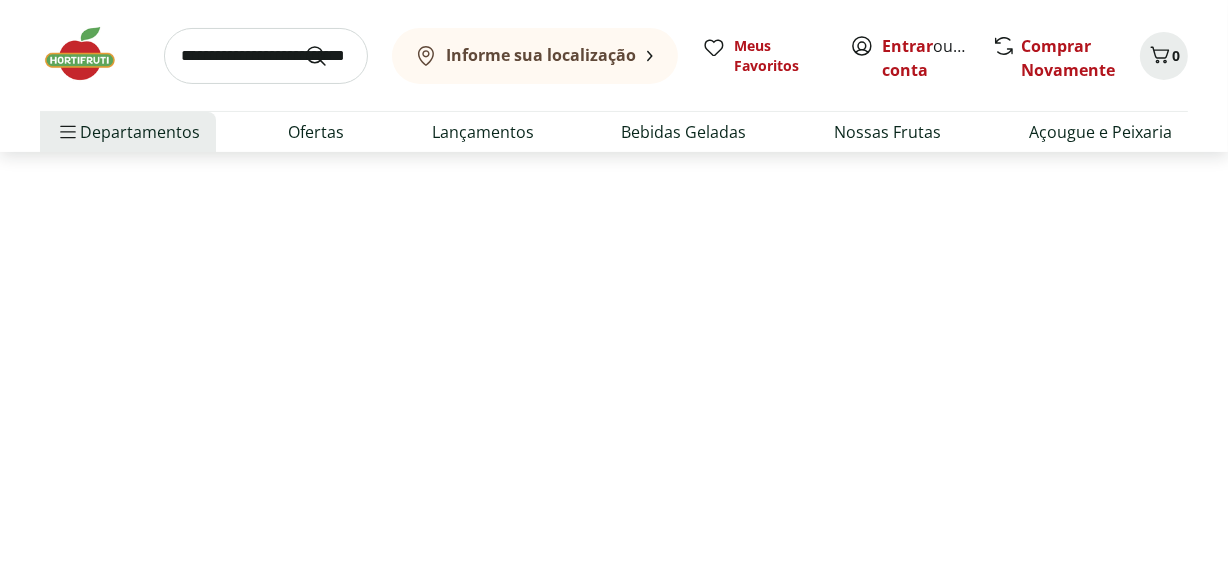 scroll, scrollTop: 0, scrollLeft: 0, axis: both 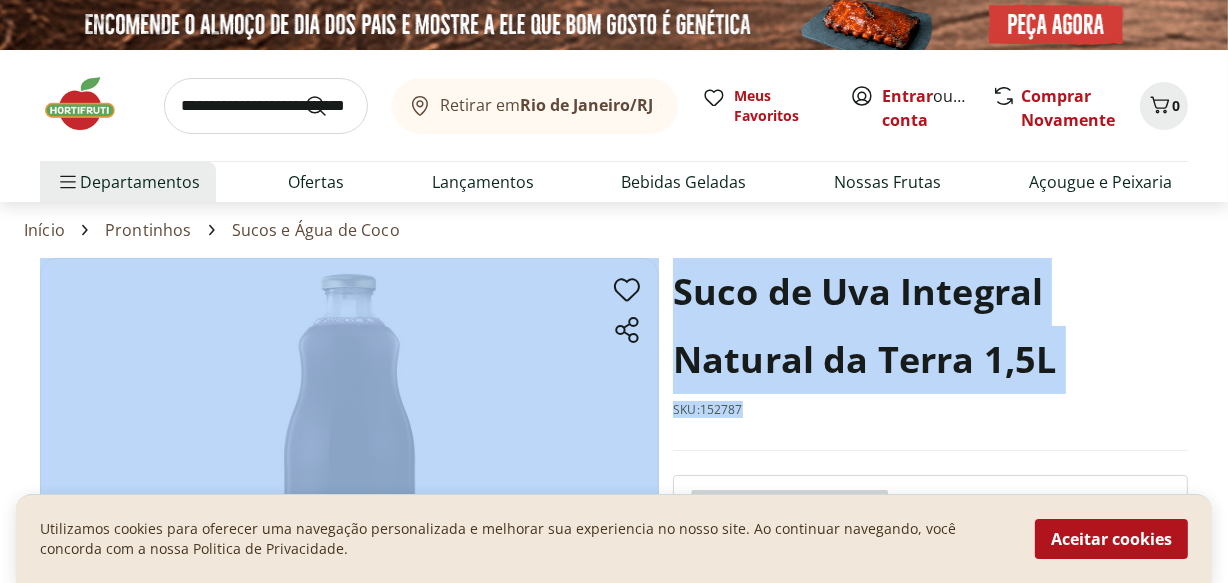 drag, startPoint x: 749, startPoint y: 415, endPoint x: 662, endPoint y: 289, distance: 153.1176 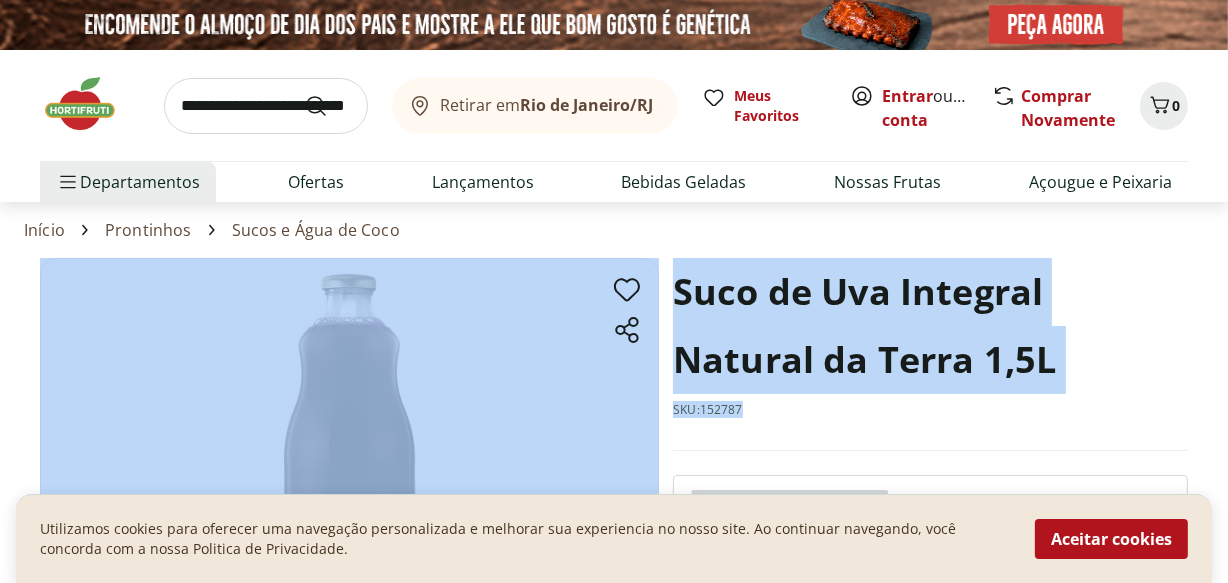 click on "Suco de Uva Integral Natural da Terra 1,5L SKU:  152787 R$ 26,99 - 19 % R$ 21,99 * Adicionar Suco de Uva Integral Natural da Terra 1,5L R$ 21,99 Adicionar Descrição" at bounding box center (614, 574) 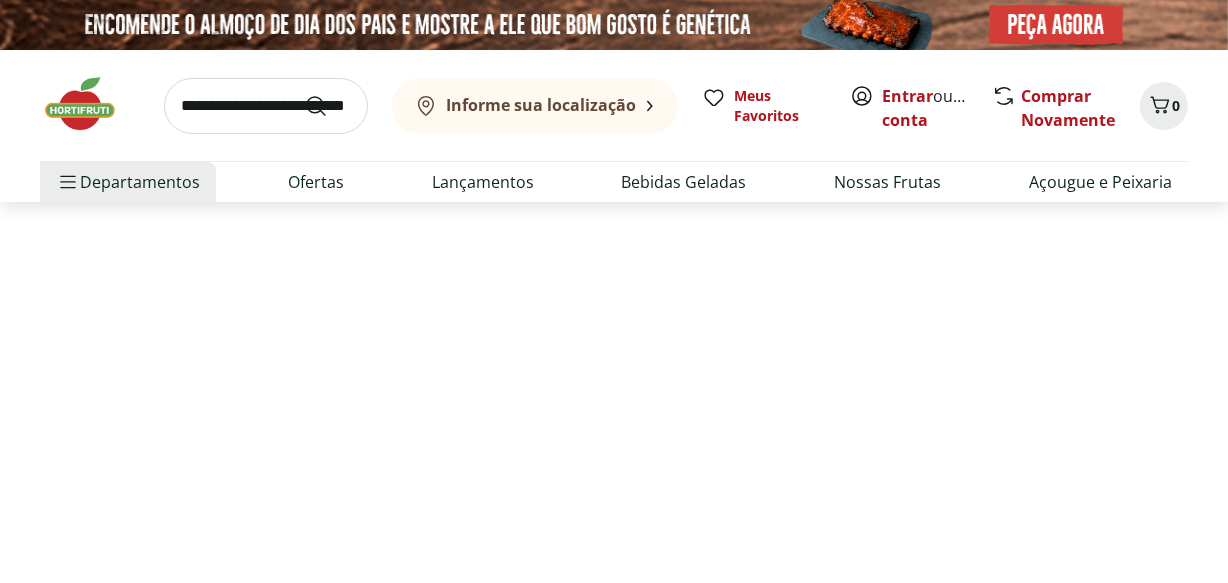 select on "**********" 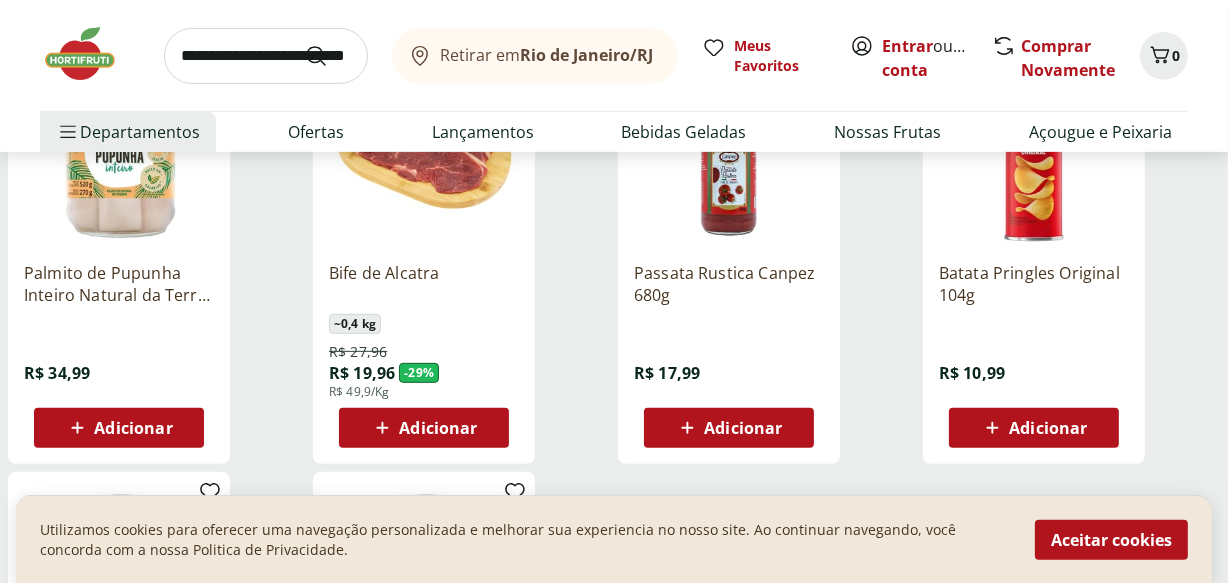 scroll, scrollTop: 799, scrollLeft: 0, axis: vertical 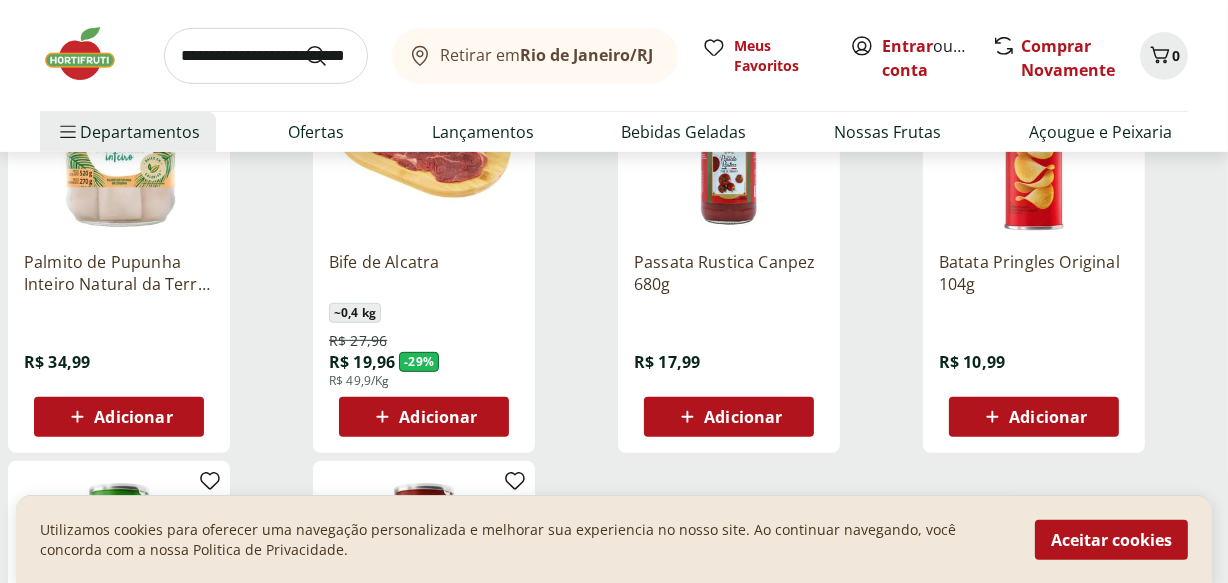 click on "Batata Pringles Original 104g" at bounding box center [1034, 273] 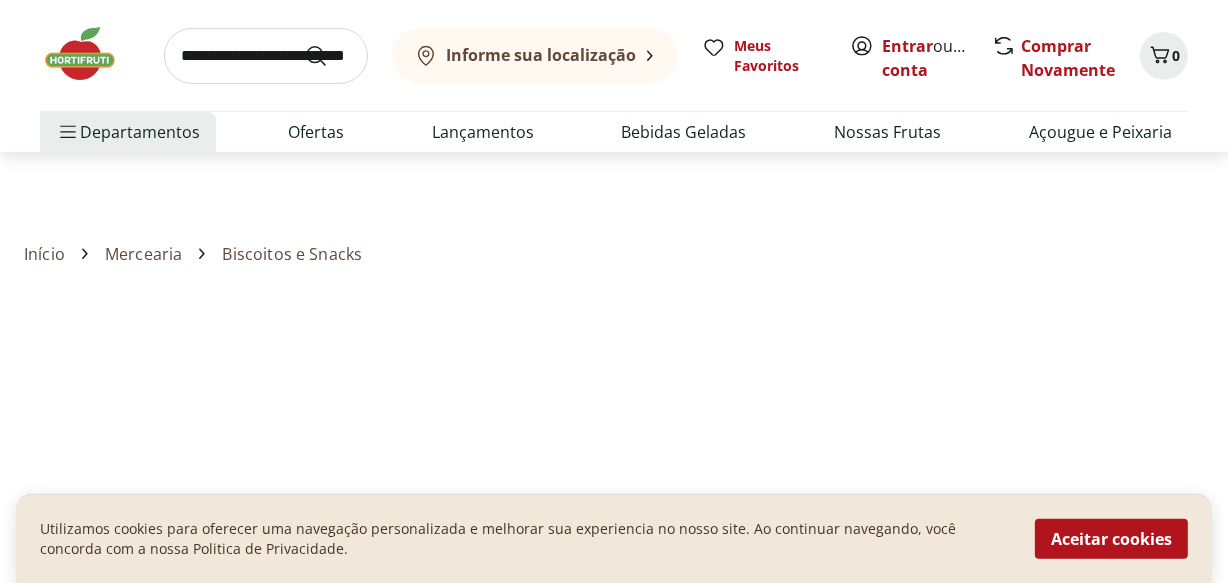 scroll, scrollTop: 0, scrollLeft: 0, axis: both 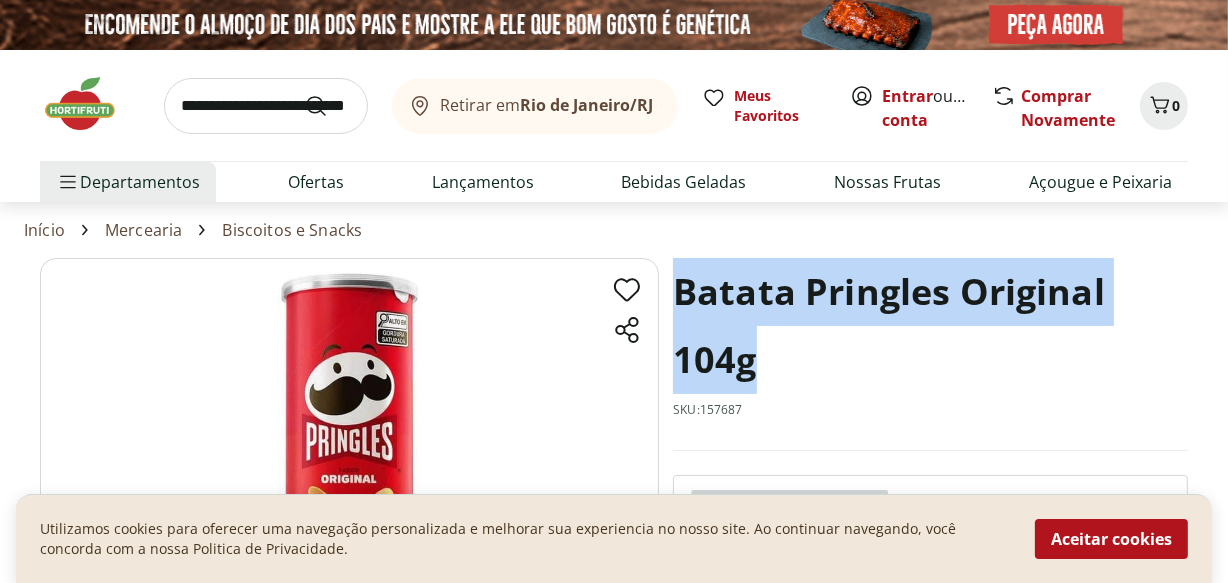 drag, startPoint x: 803, startPoint y: 415, endPoint x: 700, endPoint y: 329, distance: 134.18271 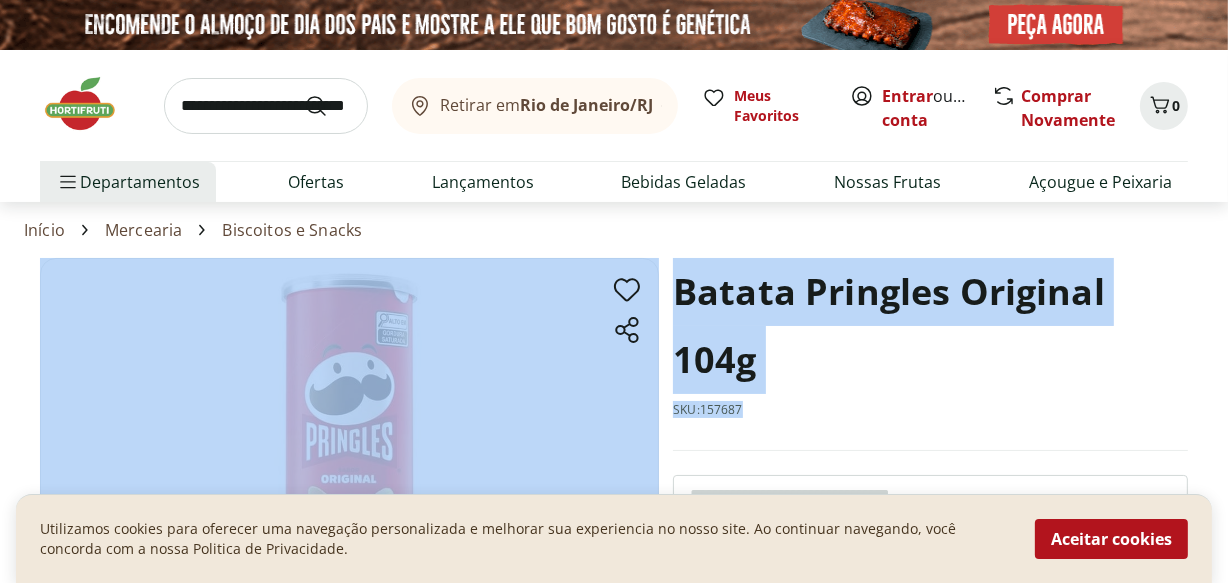drag, startPoint x: 750, startPoint y: 420, endPoint x: 660, endPoint y: 280, distance: 166.43317 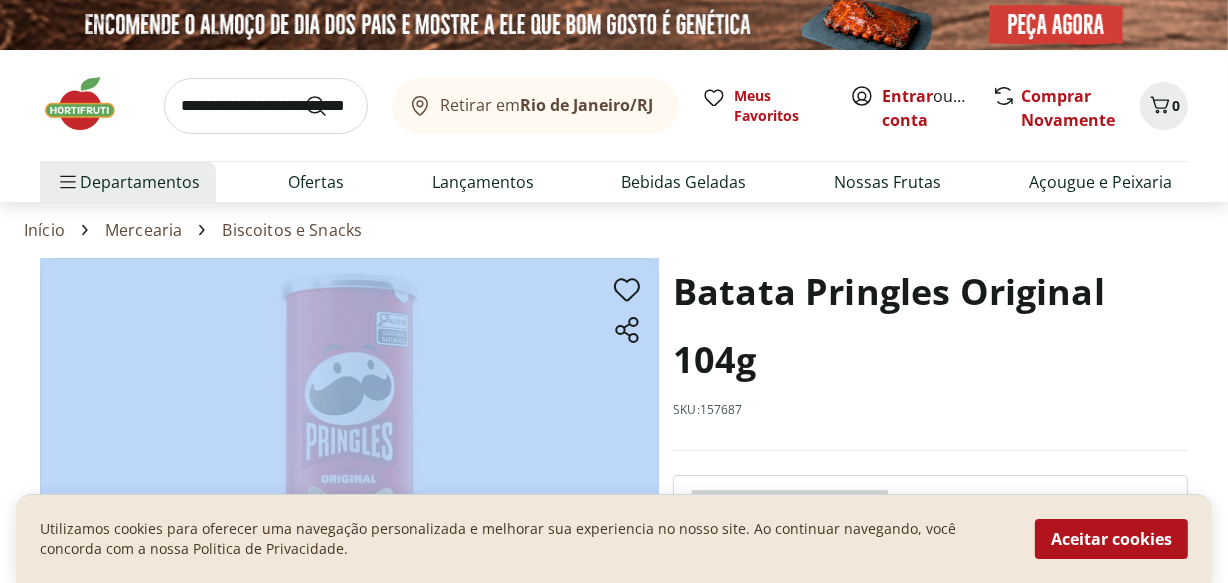 click at bounding box center (90, 104) 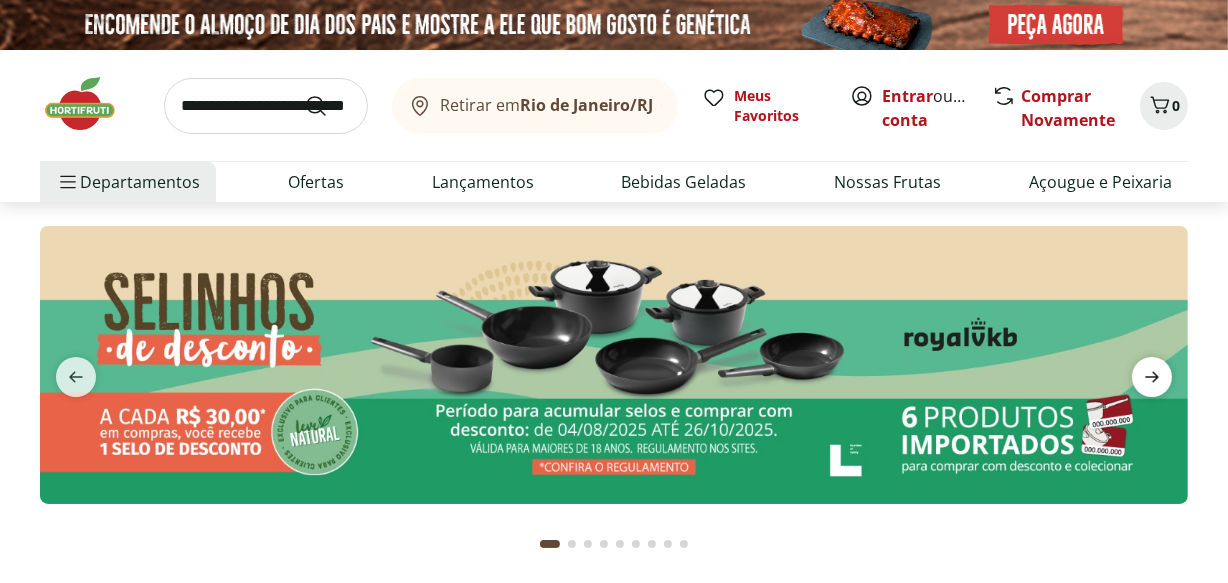 click at bounding box center [1152, 377] 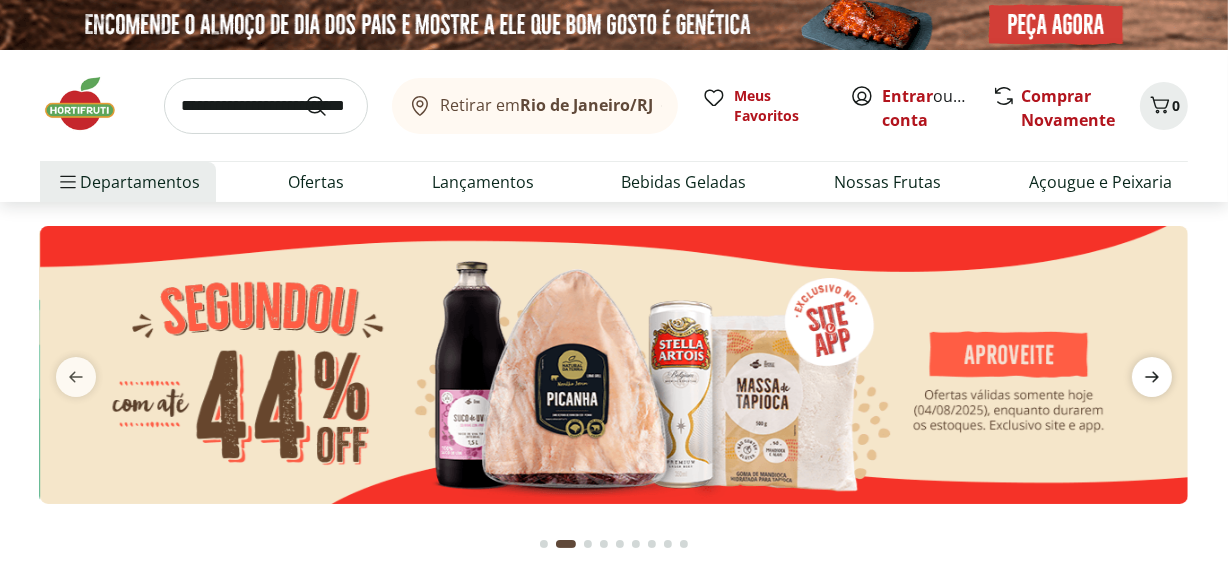 click 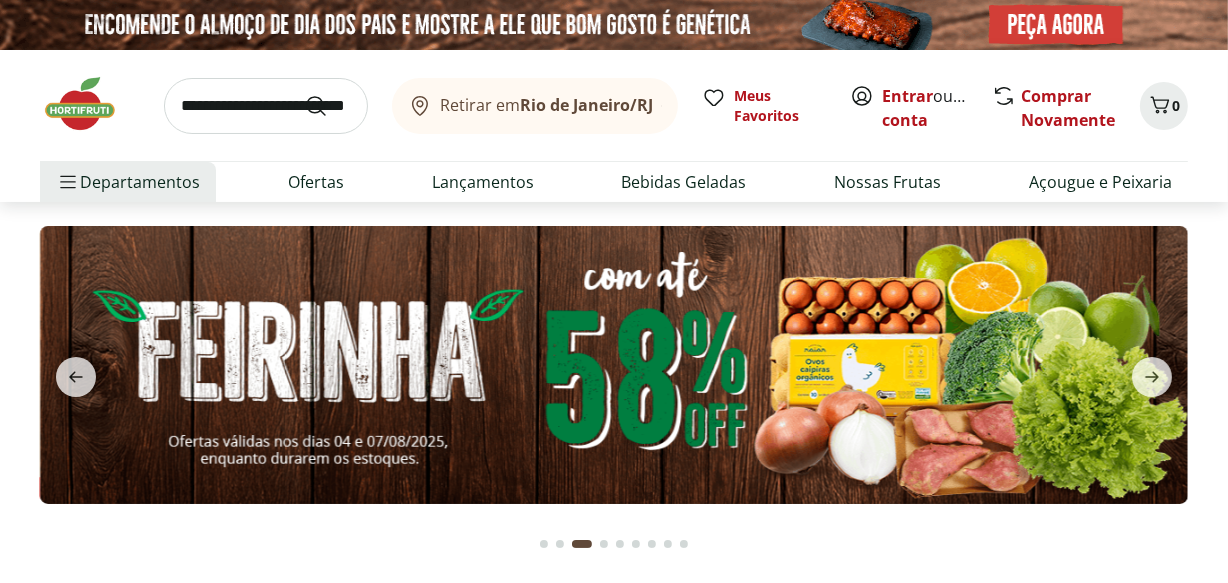click at bounding box center [614, 365] 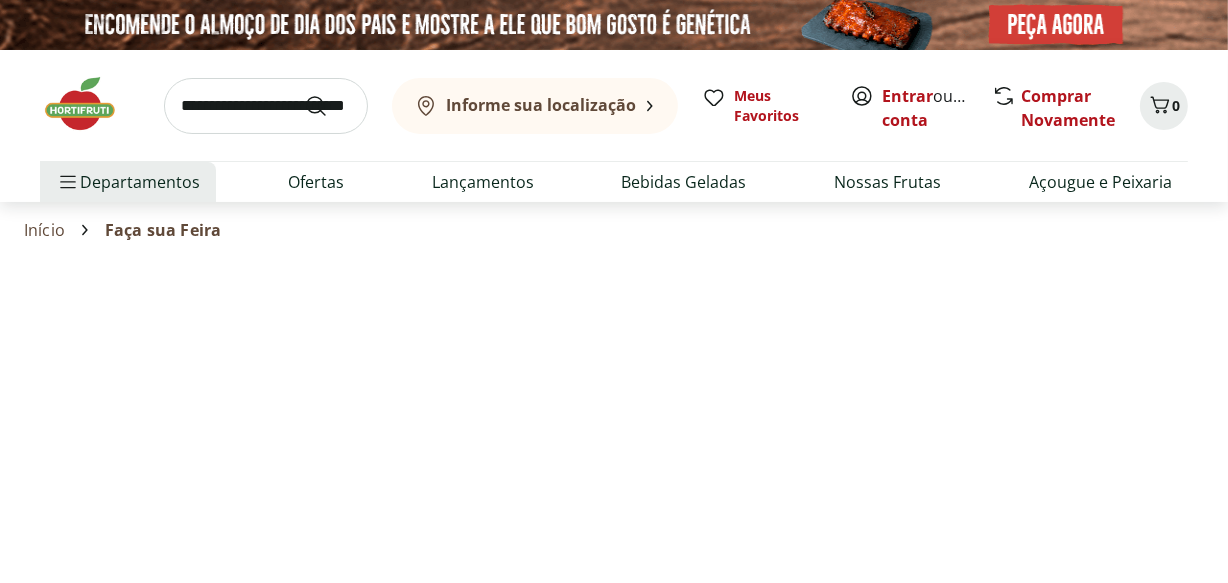 select on "**********" 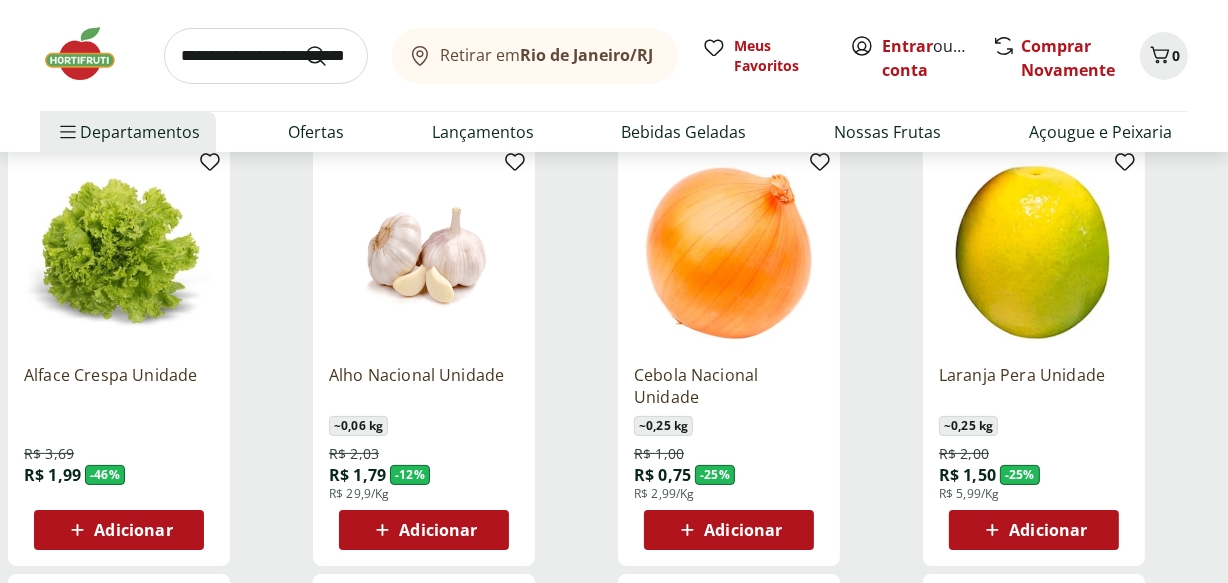 scroll, scrollTop: 273, scrollLeft: 0, axis: vertical 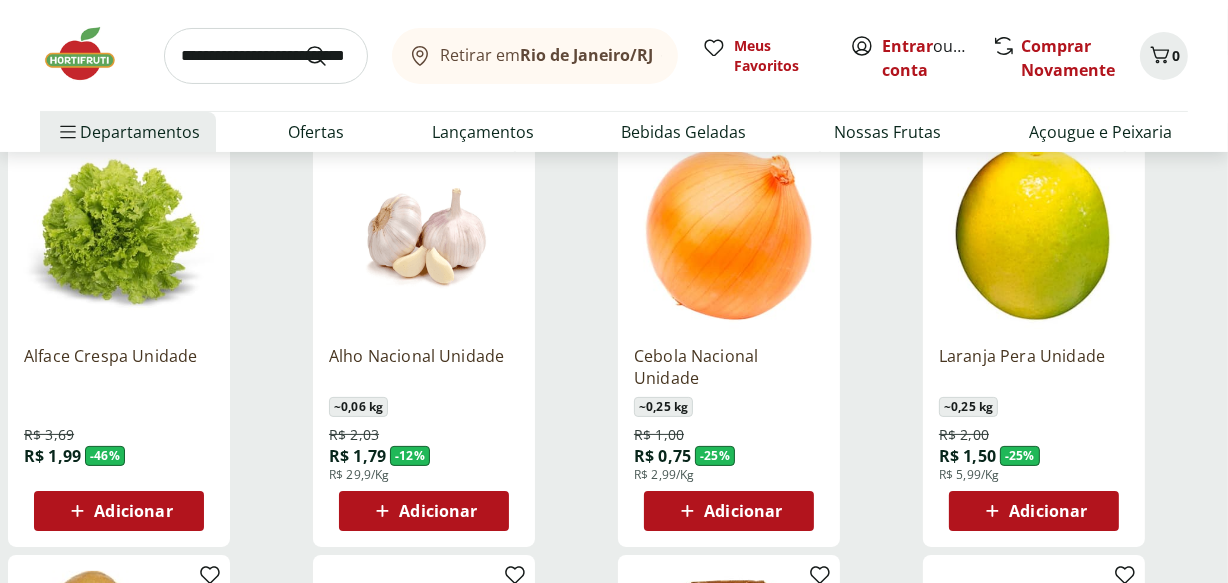 click on "Alho Nacional Unidade" at bounding box center [424, 367] 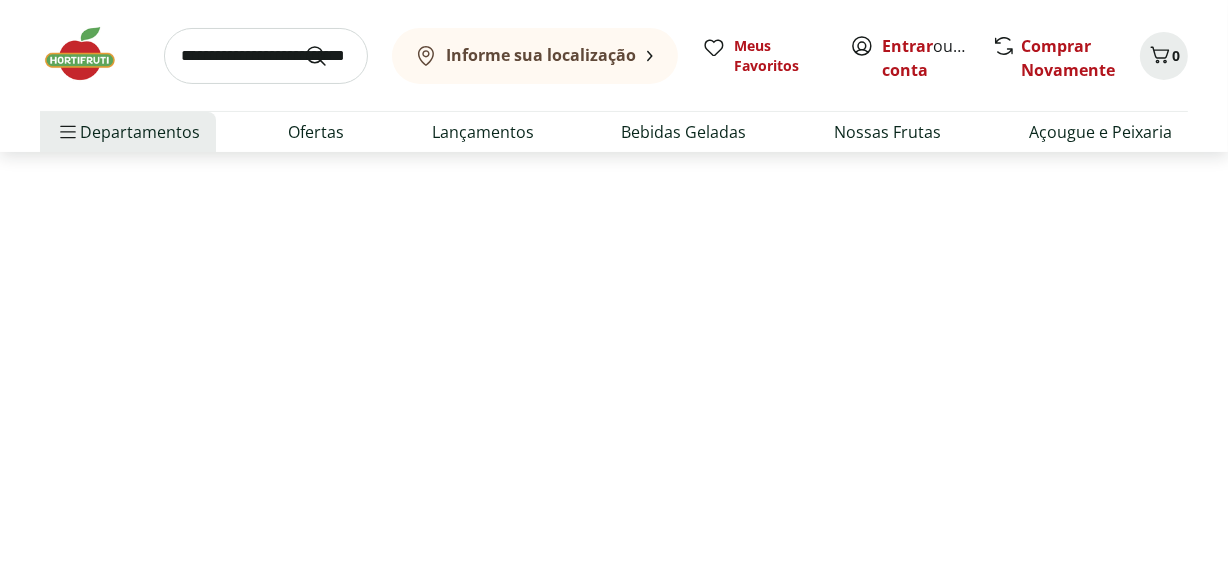 scroll, scrollTop: 0, scrollLeft: 0, axis: both 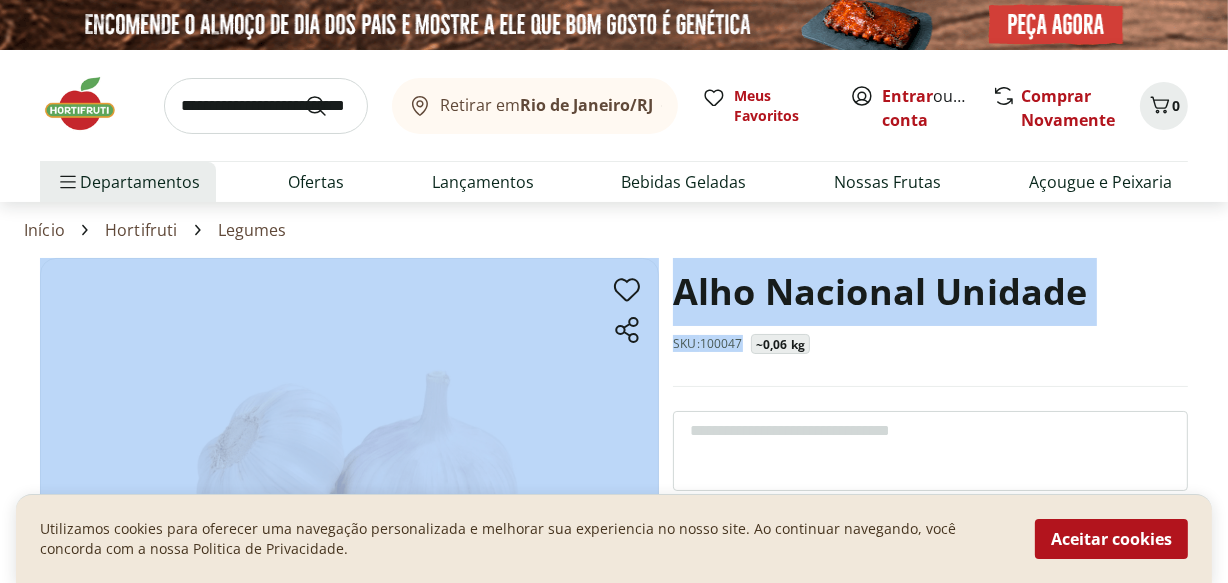 drag, startPoint x: 741, startPoint y: 347, endPoint x: 657, endPoint y: 300, distance: 96.25487 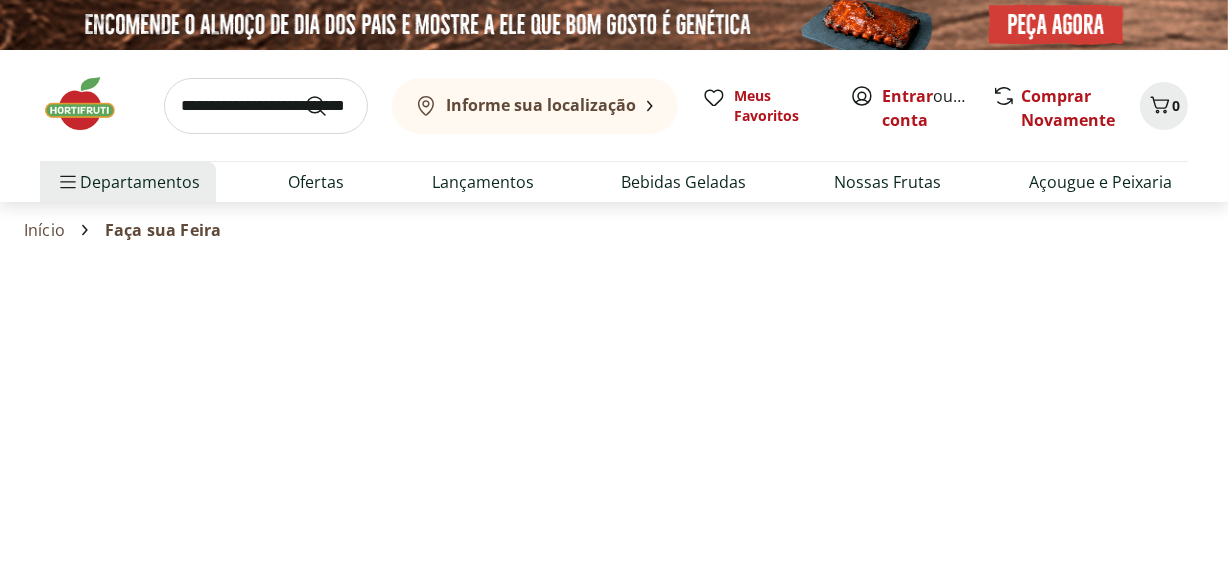 select on "**********" 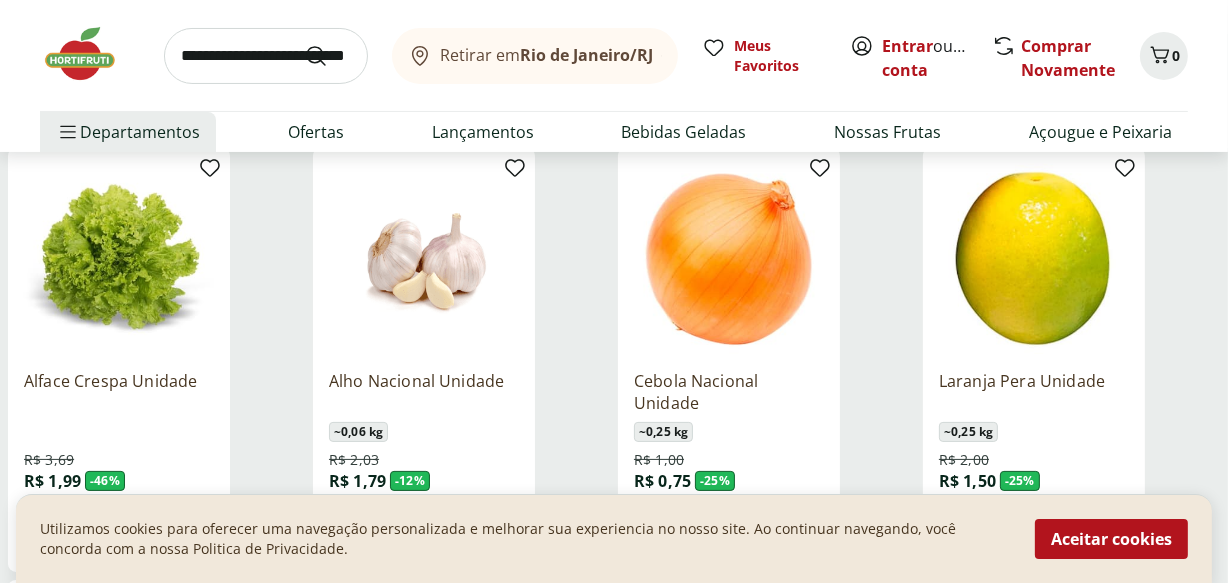 scroll, scrollTop: 281, scrollLeft: 0, axis: vertical 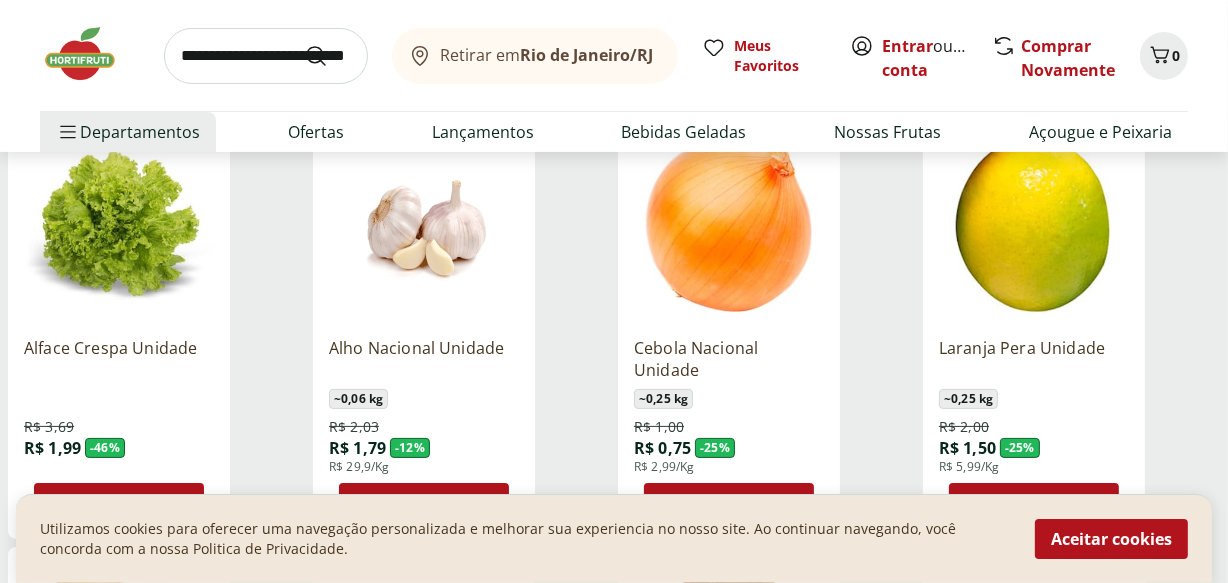 click on "Alface Crespa Unidade" at bounding box center (119, 359) 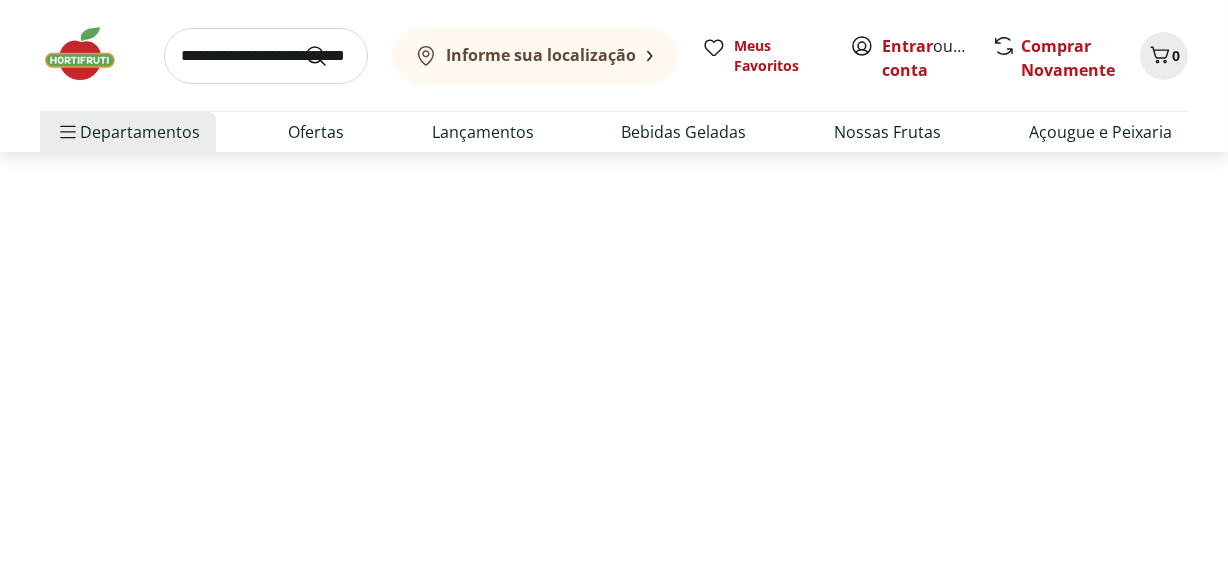 scroll, scrollTop: 0, scrollLeft: 0, axis: both 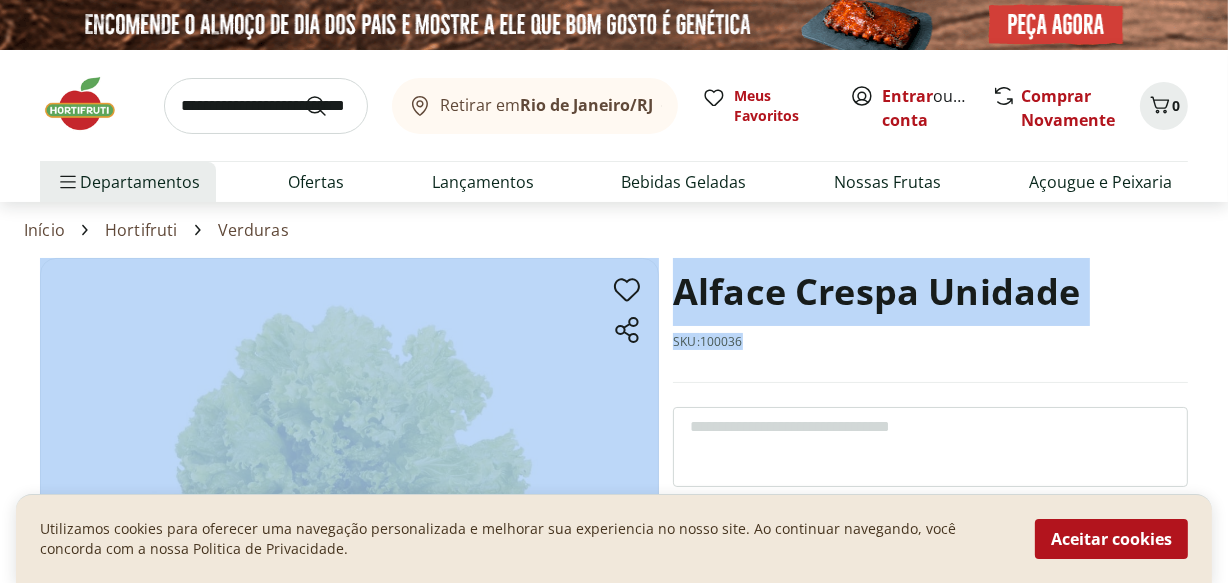 drag, startPoint x: 765, startPoint y: 370, endPoint x: 664, endPoint y: 278, distance: 136.6199 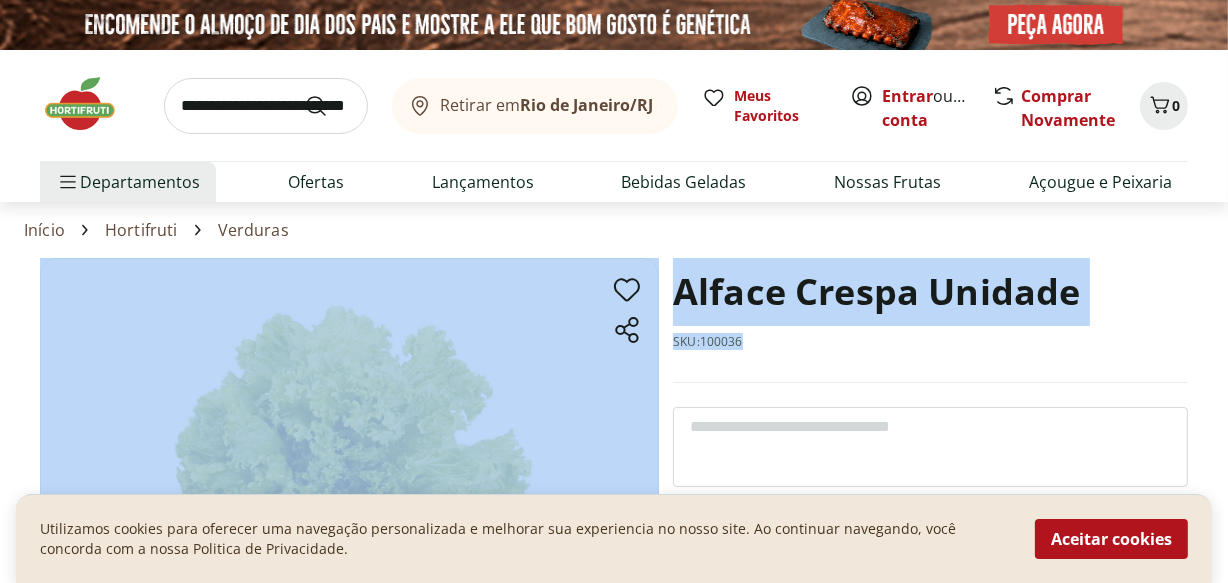 click on "Alface Crespa Unidade SKU:  100036 R$ 3,69 - 46 % R$ 1,99 * Adicionar Alface Crespa Unidade R$ 1,99 Adicionar Descrição" at bounding box center (614, 540) 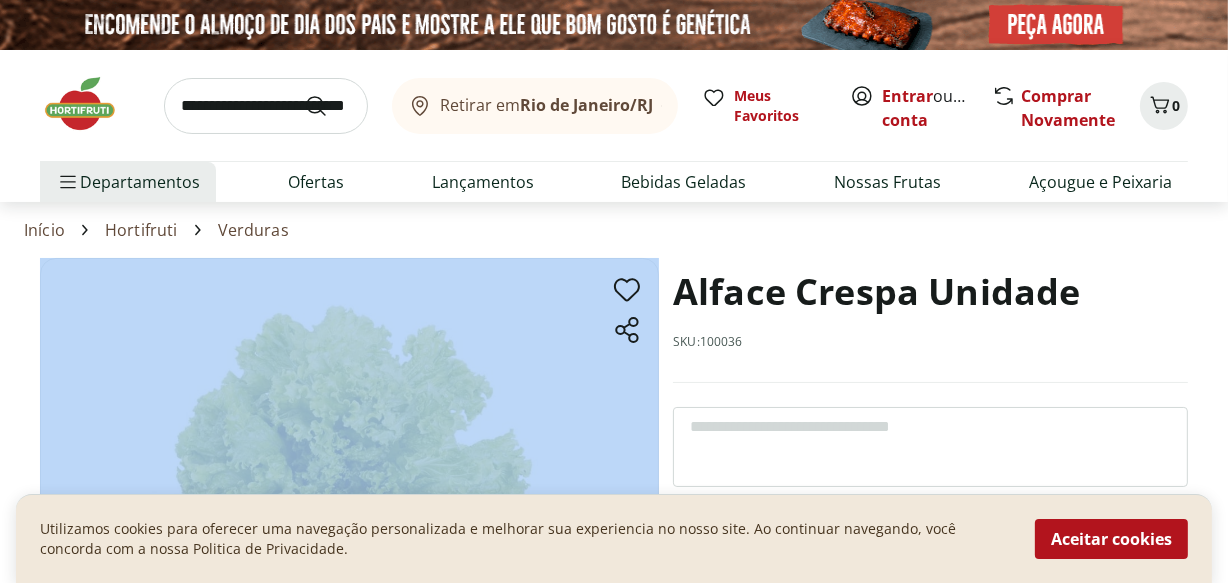 scroll, scrollTop: 0, scrollLeft: 0, axis: both 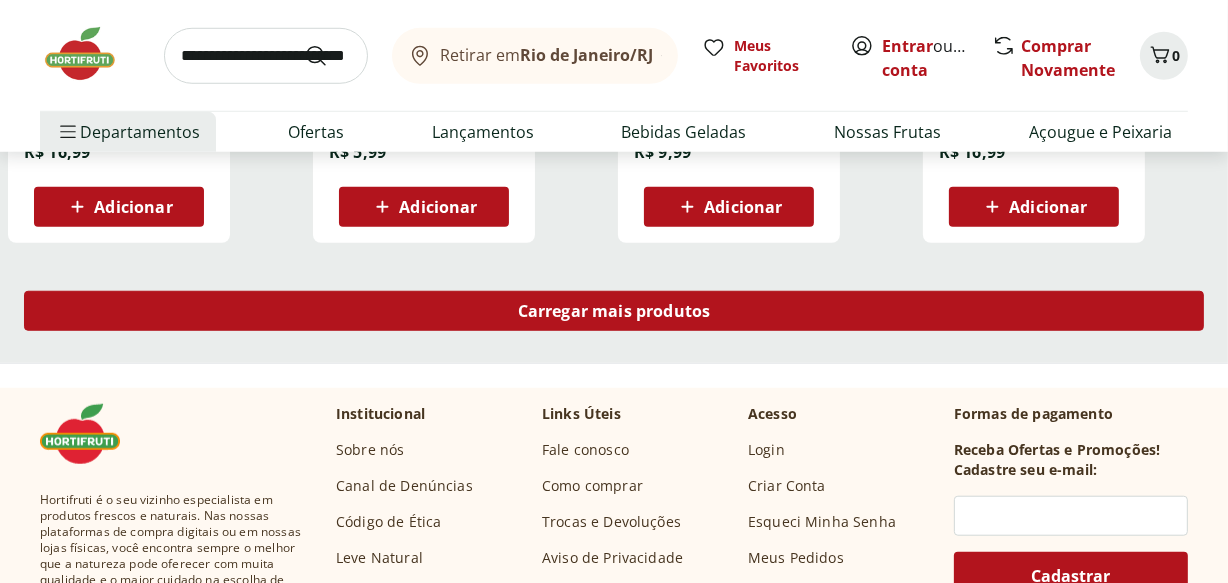 click on "Carregar mais produtos" at bounding box center [614, 311] 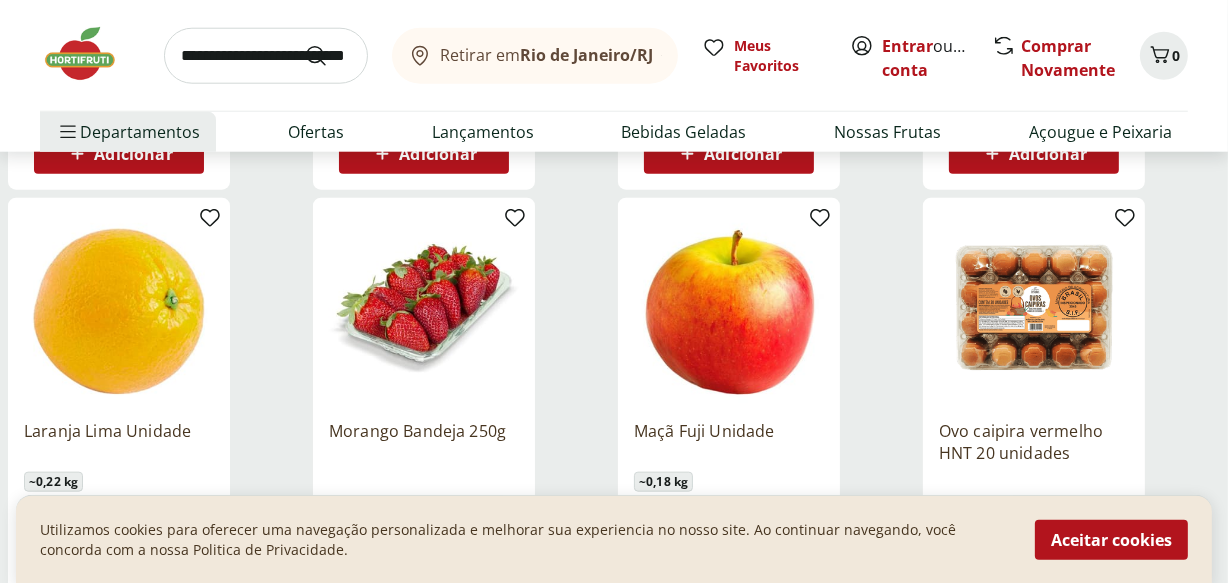 scroll, scrollTop: 1950, scrollLeft: 0, axis: vertical 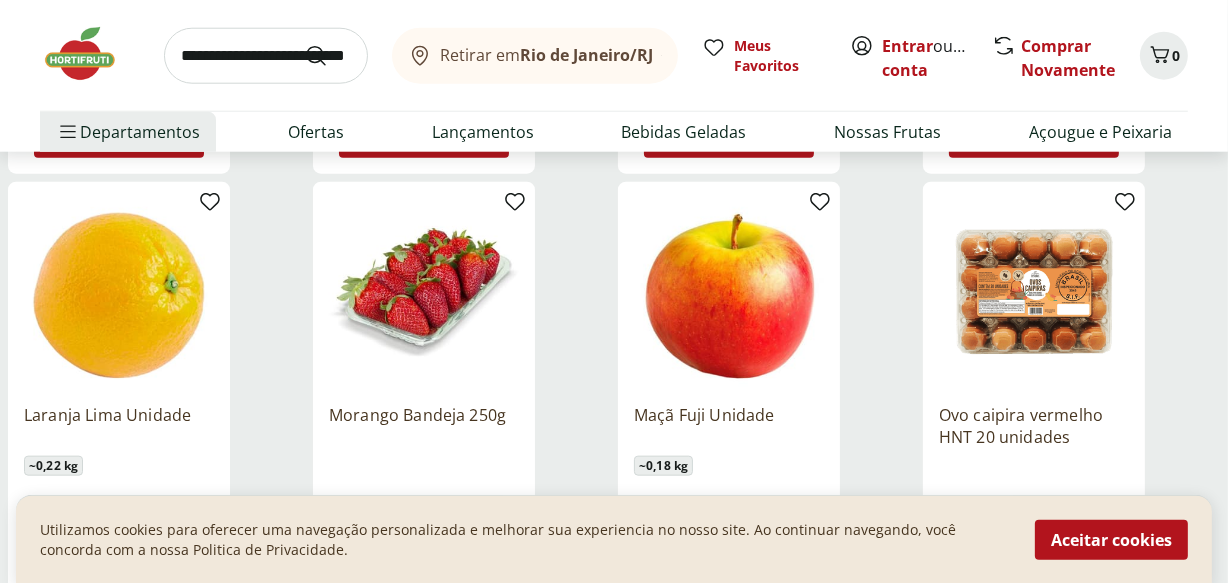 click on "Morango Bandeja 250g" at bounding box center (424, 426) 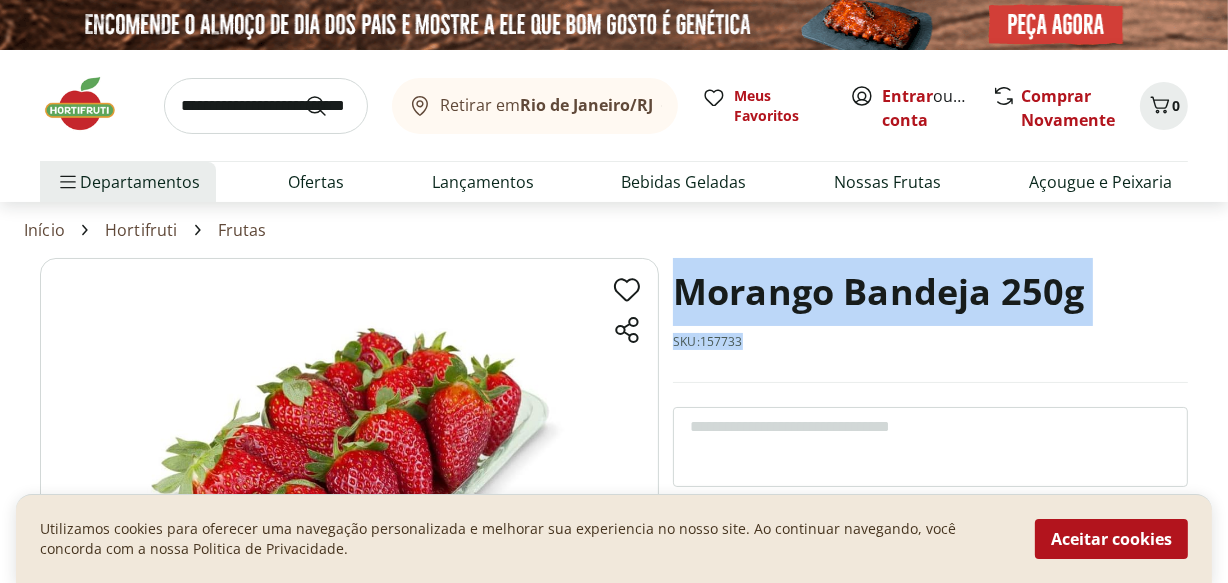 drag, startPoint x: 766, startPoint y: 368, endPoint x: 679, endPoint y: 282, distance: 122.33152 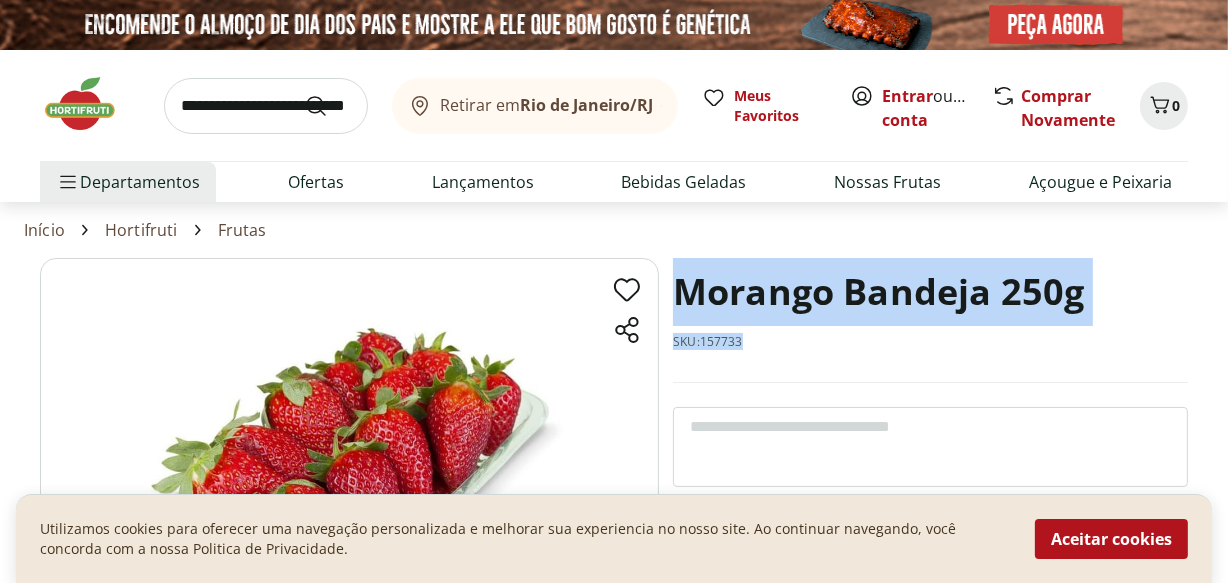 click on "Morango Bandeja 250g SKU:  157733" at bounding box center [930, 320] 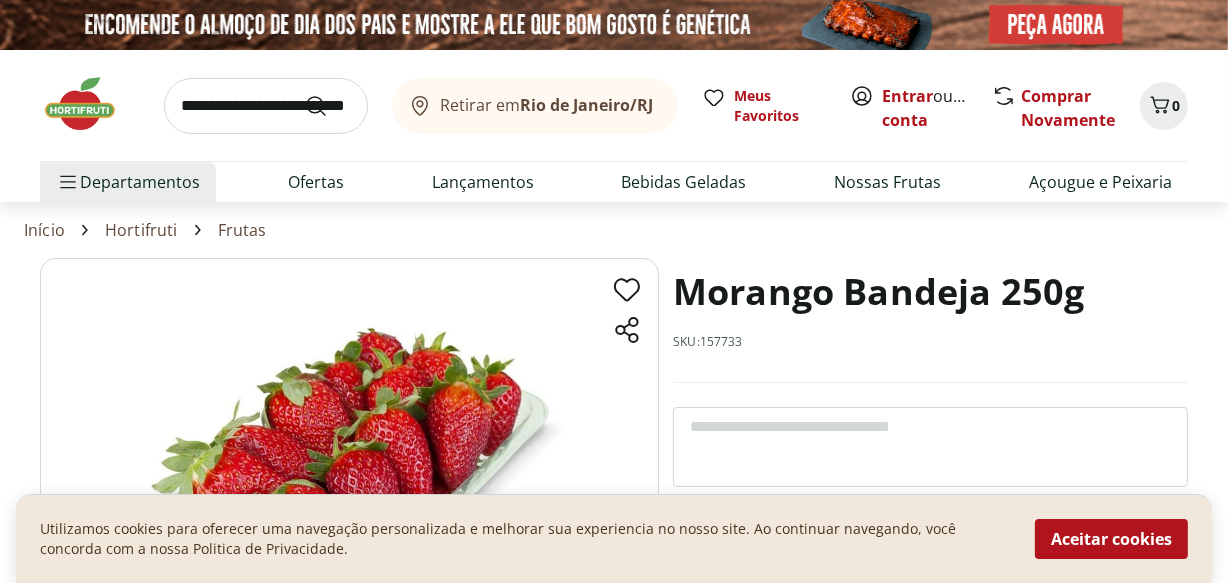 click at bounding box center [266, 106] 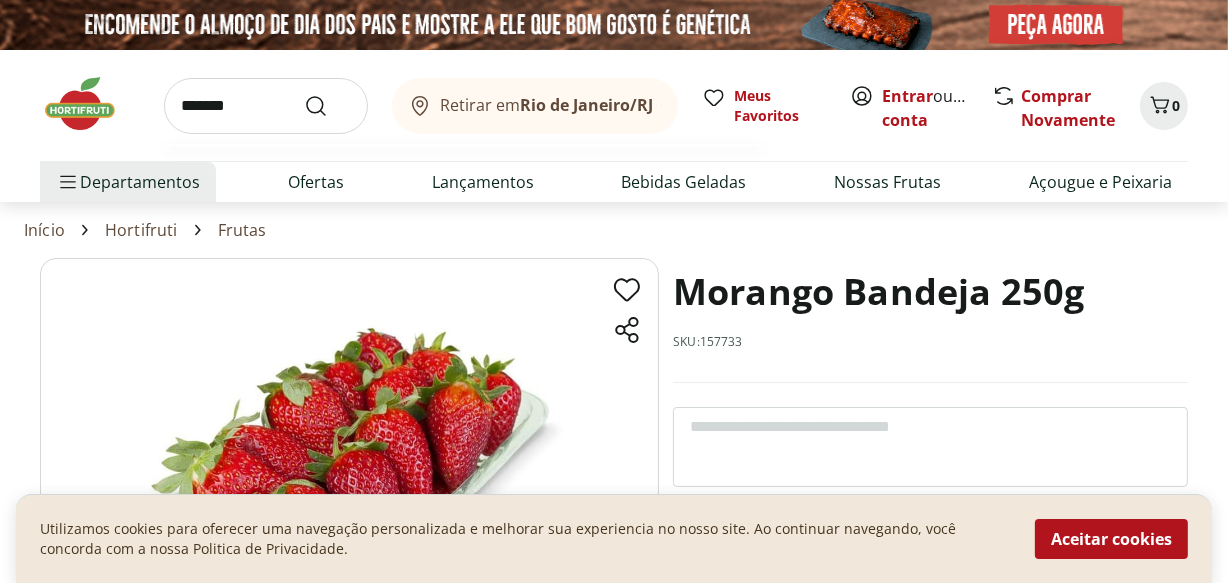 type on "*******" 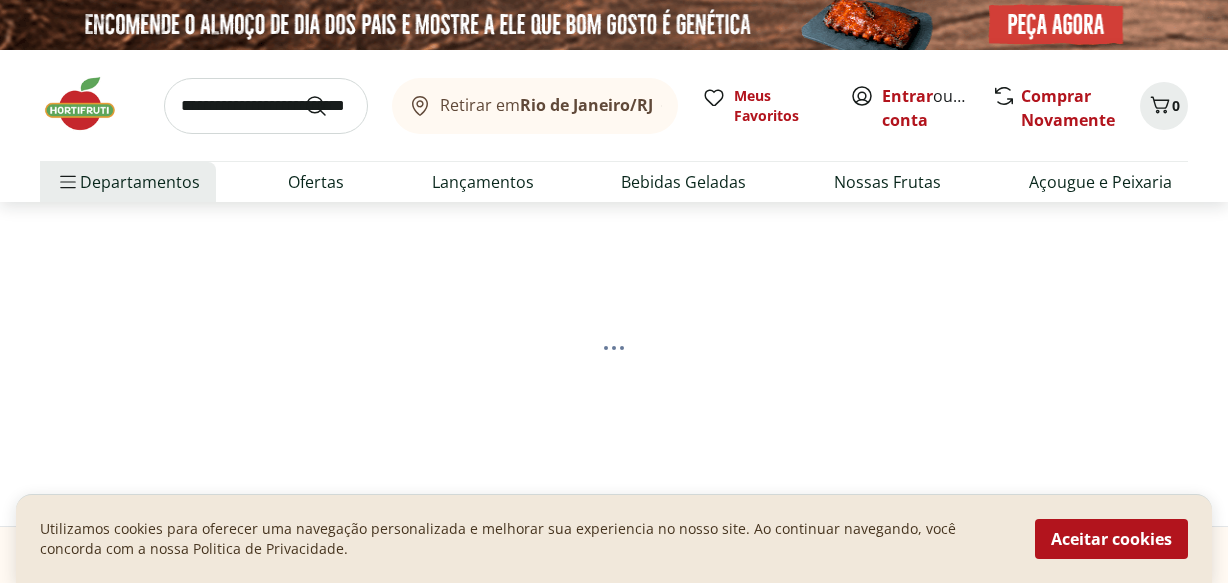 scroll, scrollTop: 0, scrollLeft: 0, axis: both 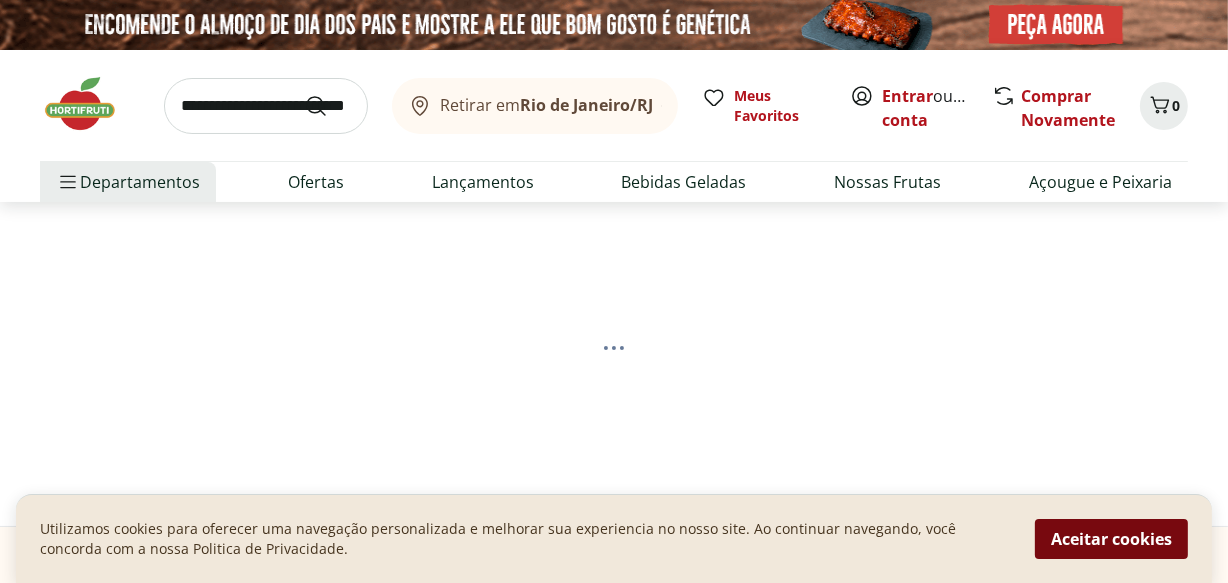 click on "Aceitar cookies" at bounding box center (1111, 539) 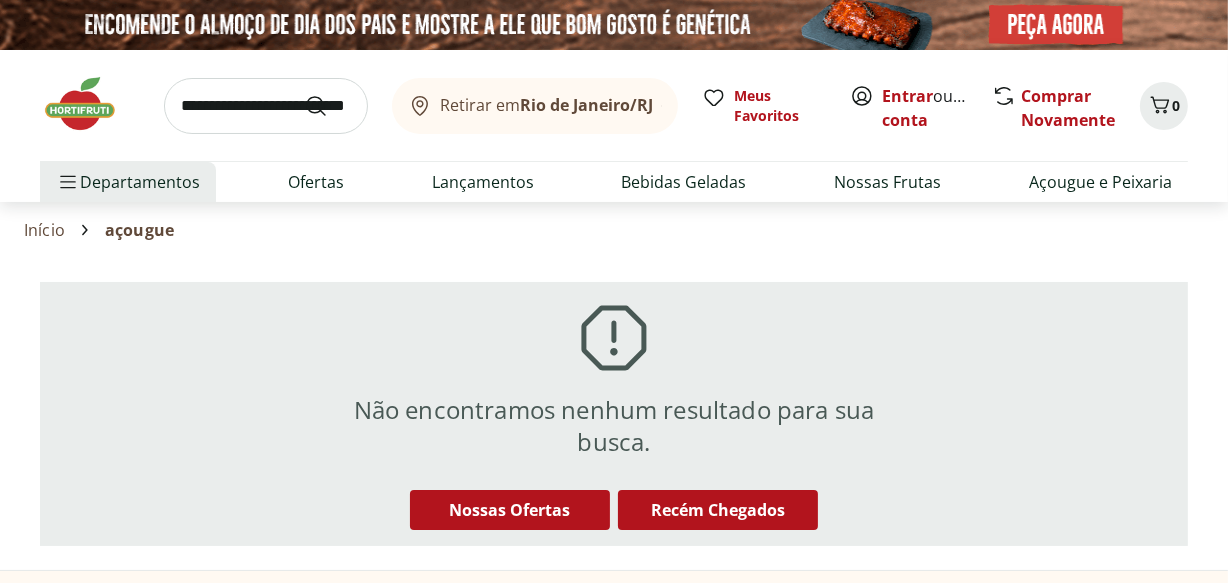 click at bounding box center [90, 104] 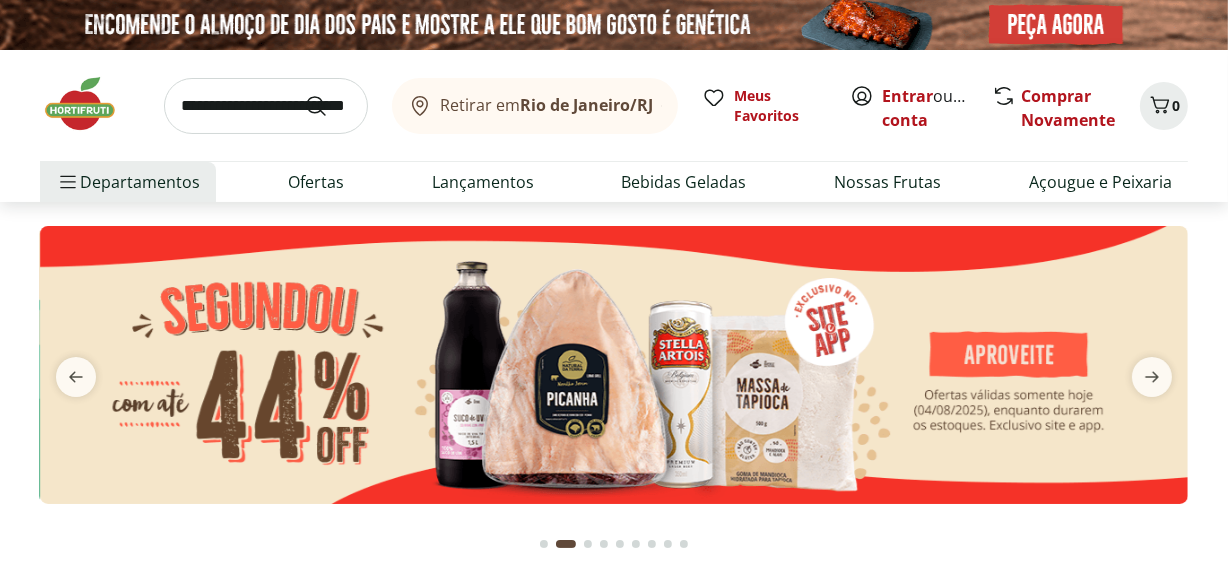 click at bounding box center [90, 104] 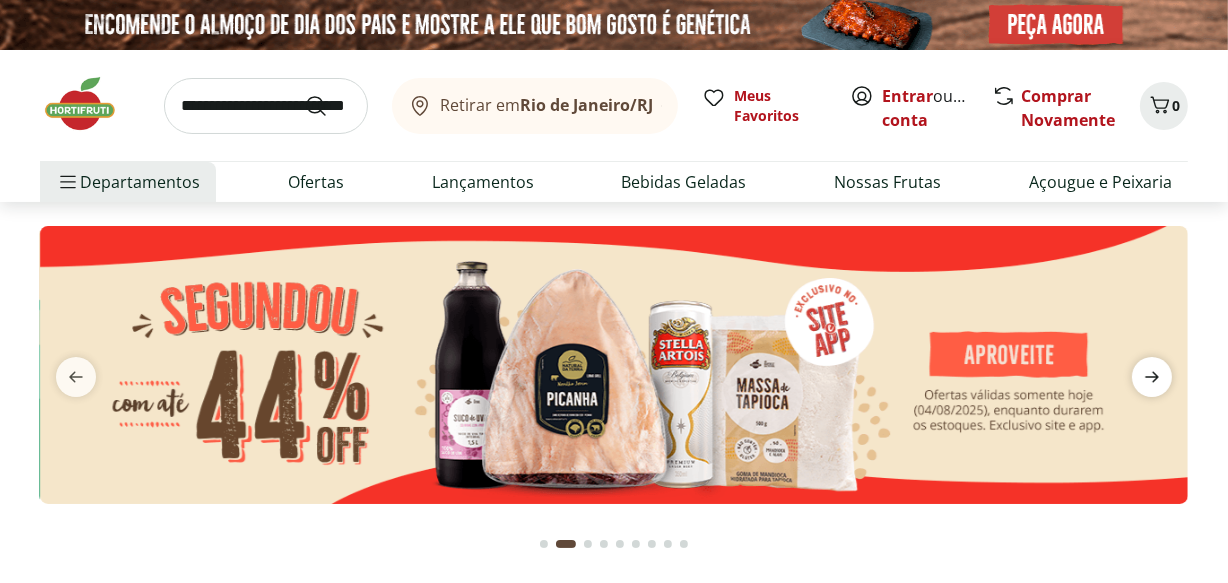 click at bounding box center [1152, 377] 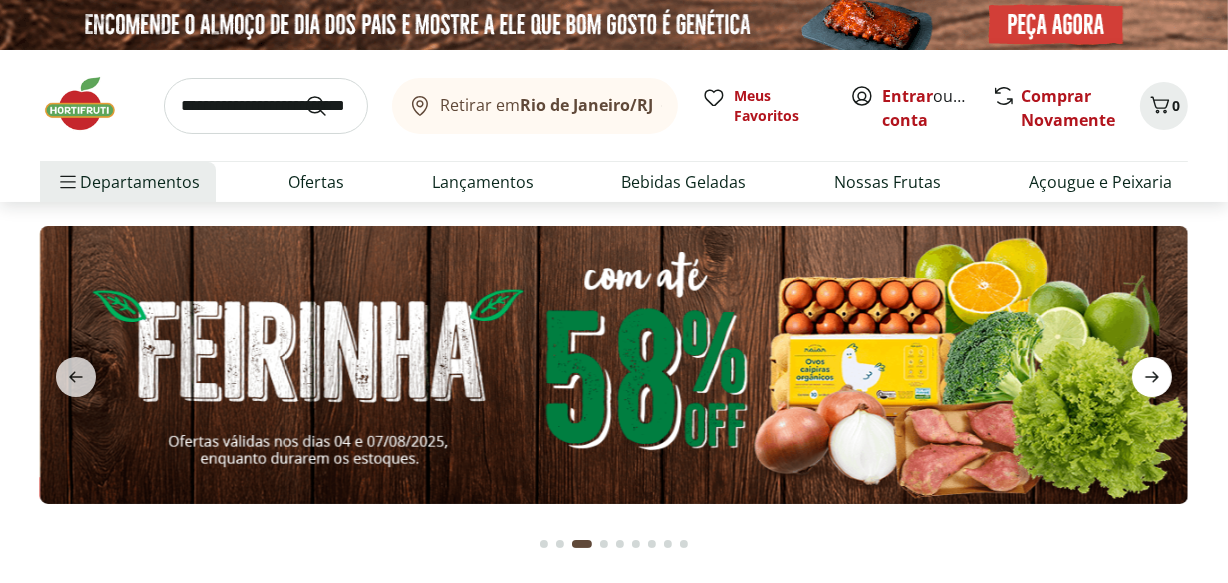 click at bounding box center (1152, 377) 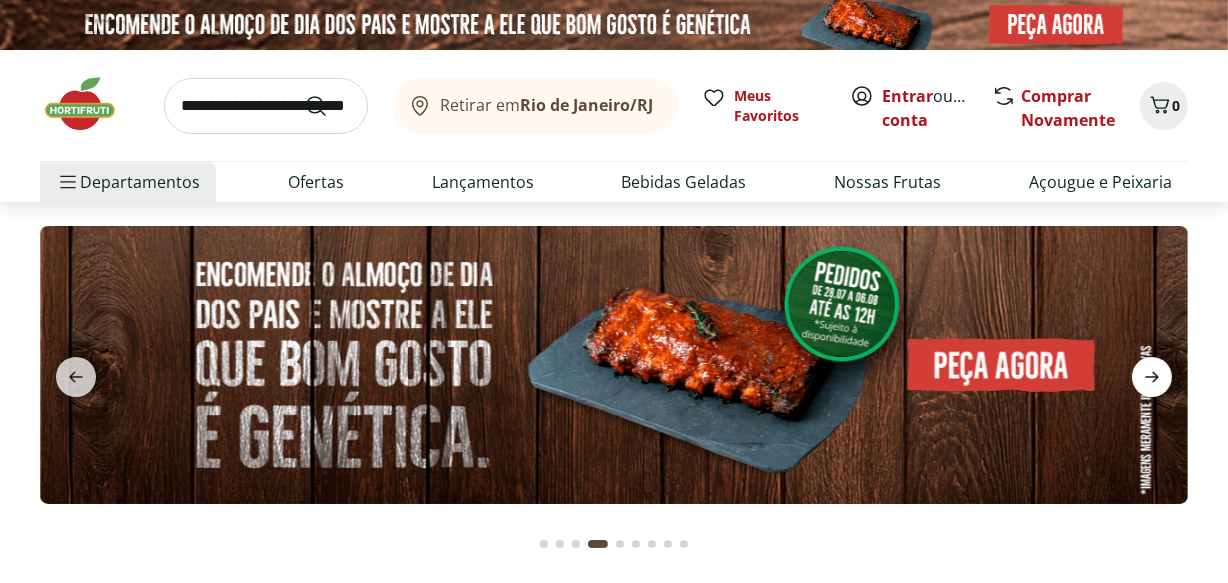 click at bounding box center [1152, 377] 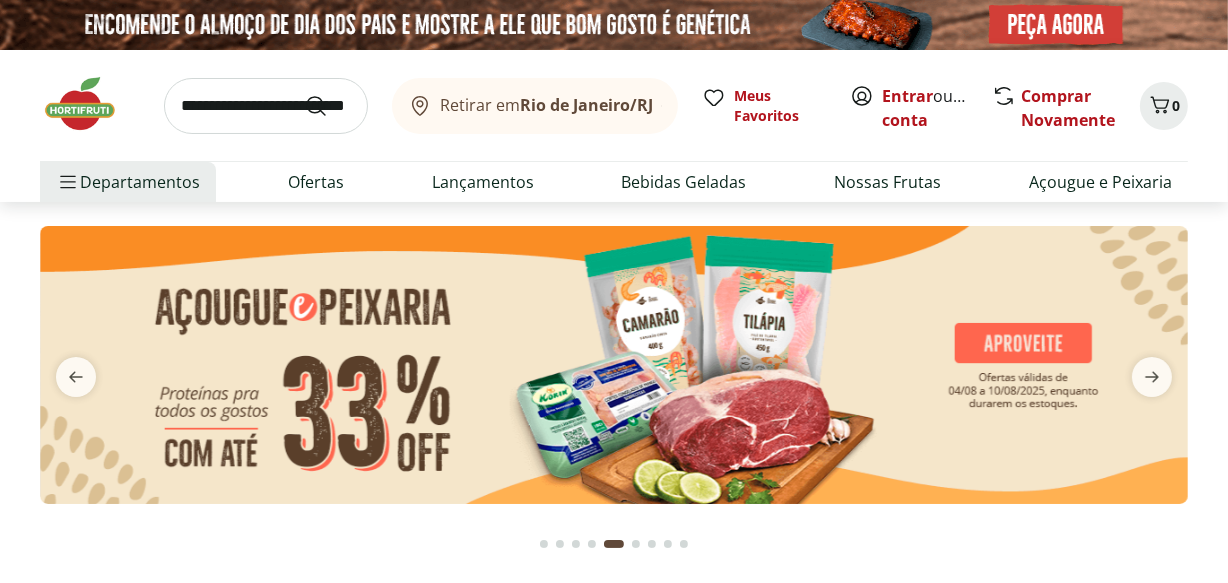 click at bounding box center (614, 365) 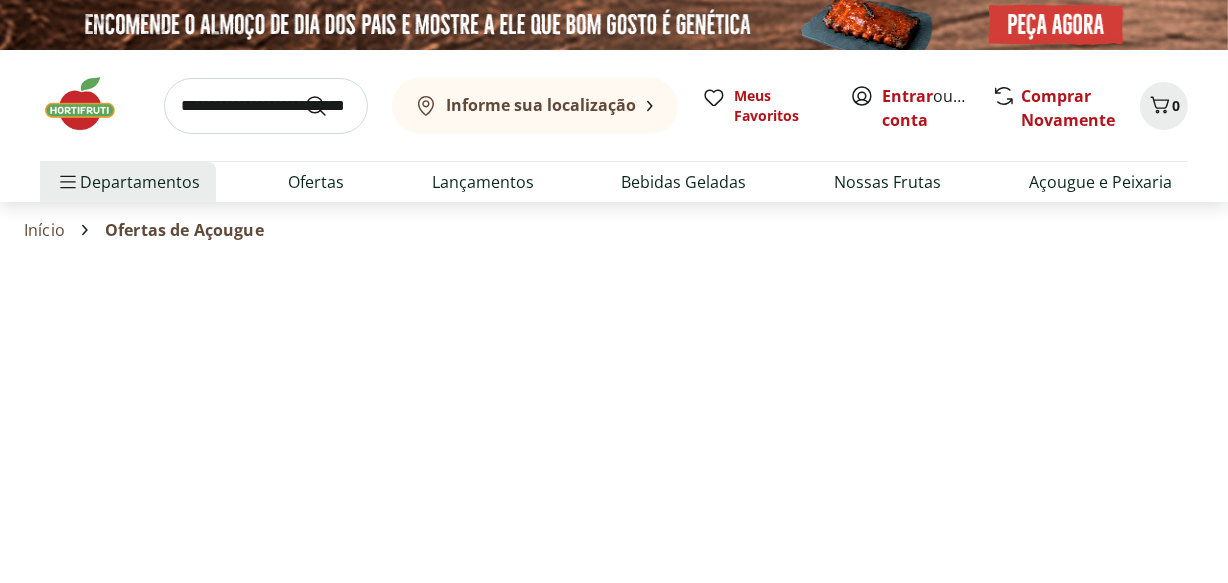 select on "**********" 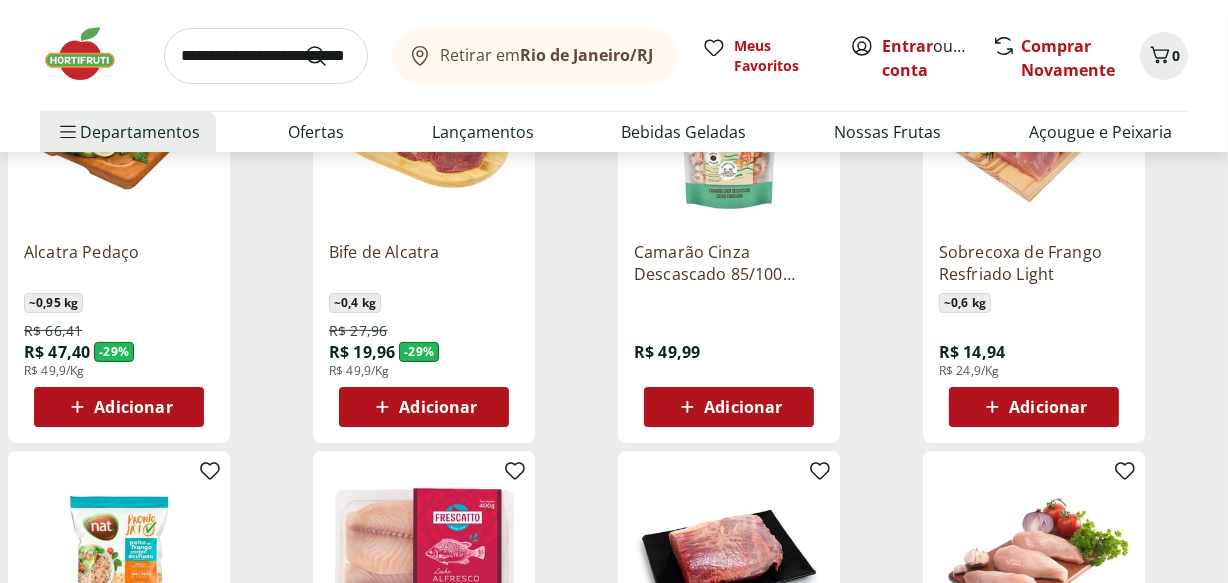 scroll, scrollTop: 355, scrollLeft: 0, axis: vertical 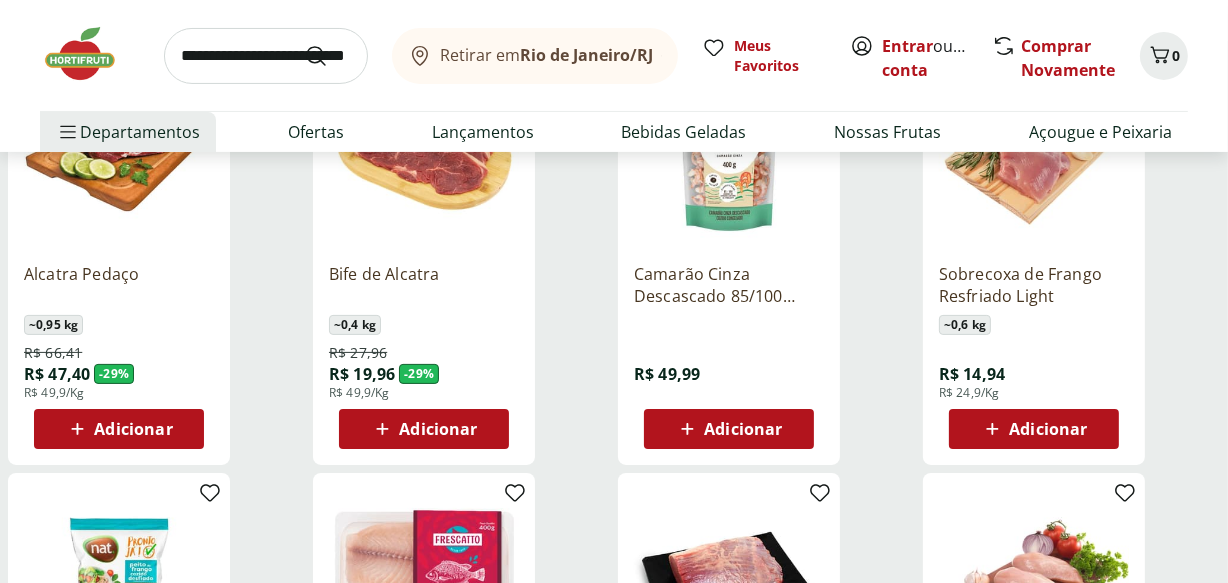 click on "Alcatra Pedaço" at bounding box center (119, 285) 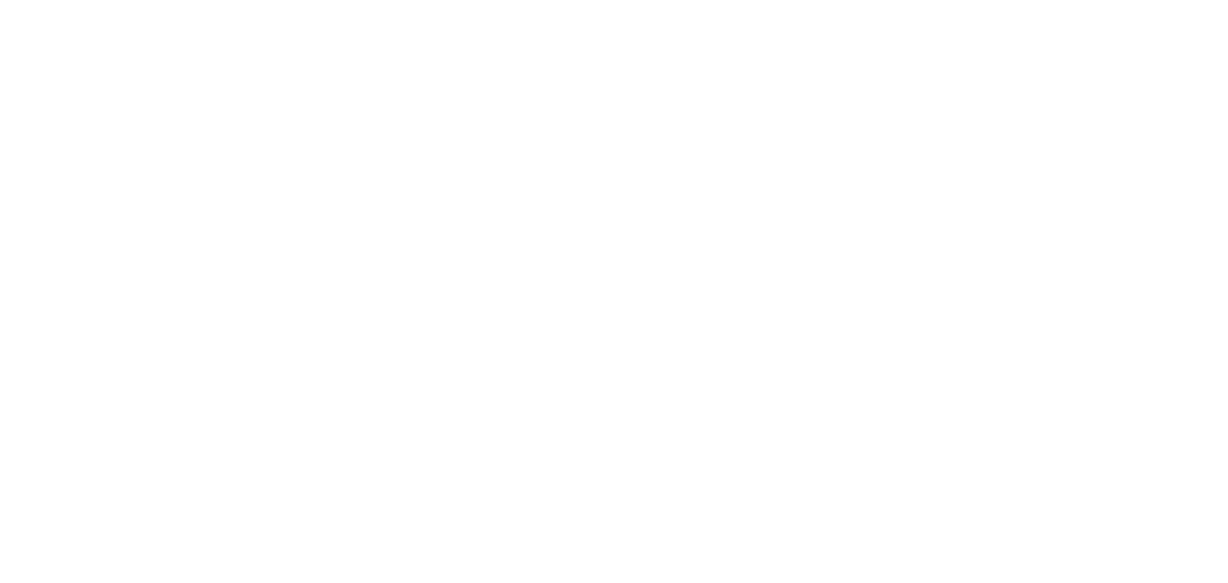 scroll, scrollTop: 0, scrollLeft: 0, axis: both 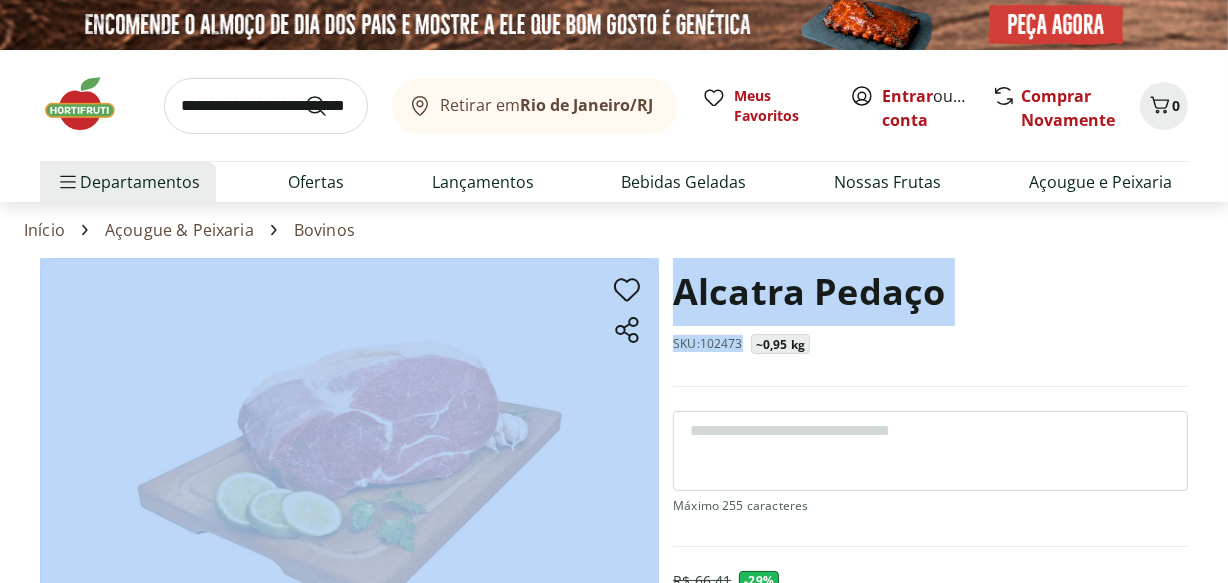drag, startPoint x: 745, startPoint y: 347, endPoint x: 646, endPoint y: 291, distance: 113.74094 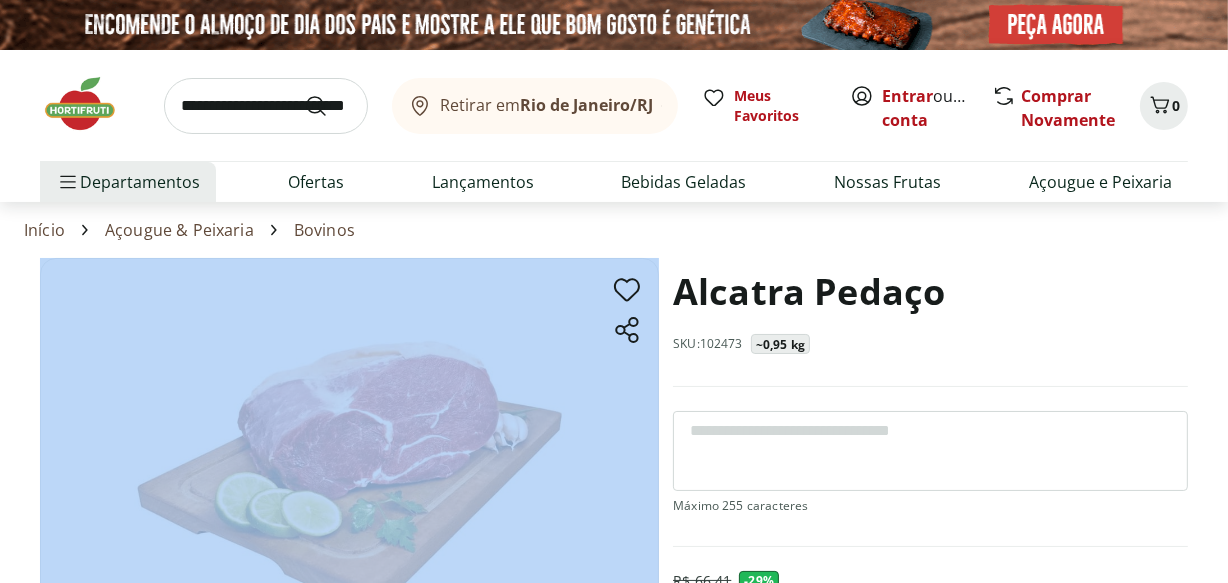 click at bounding box center (90, 104) 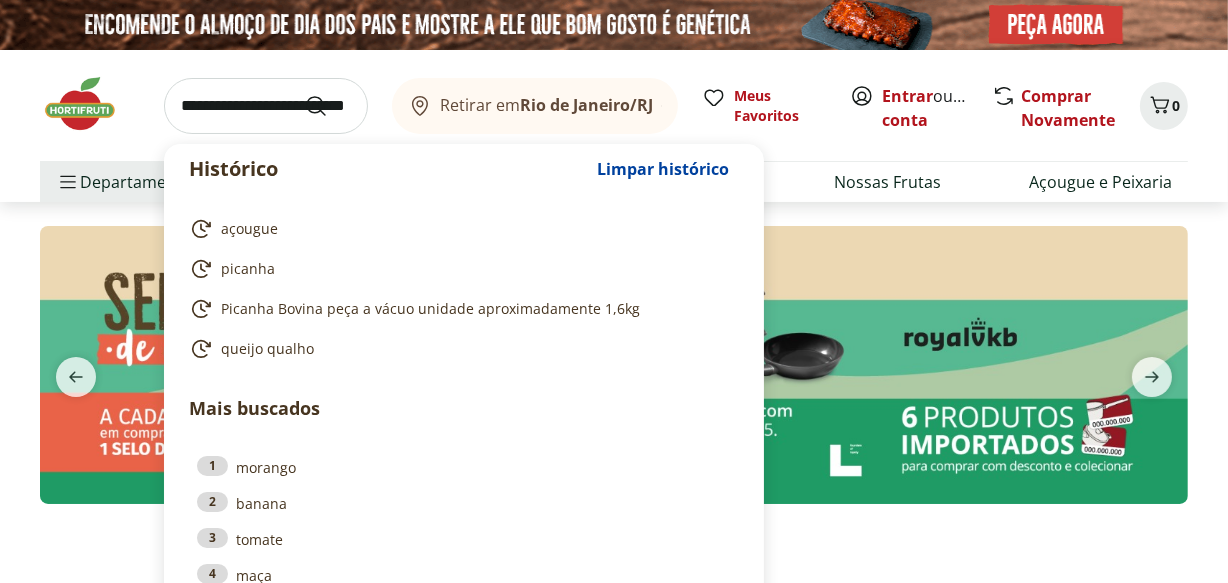click at bounding box center (266, 106) 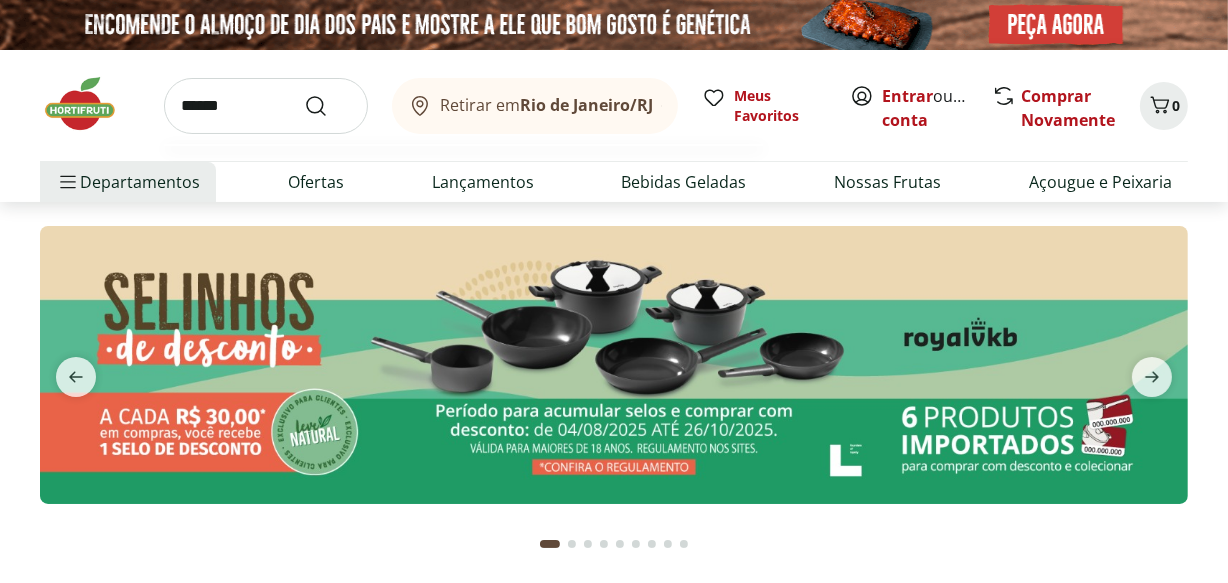 type on "******" 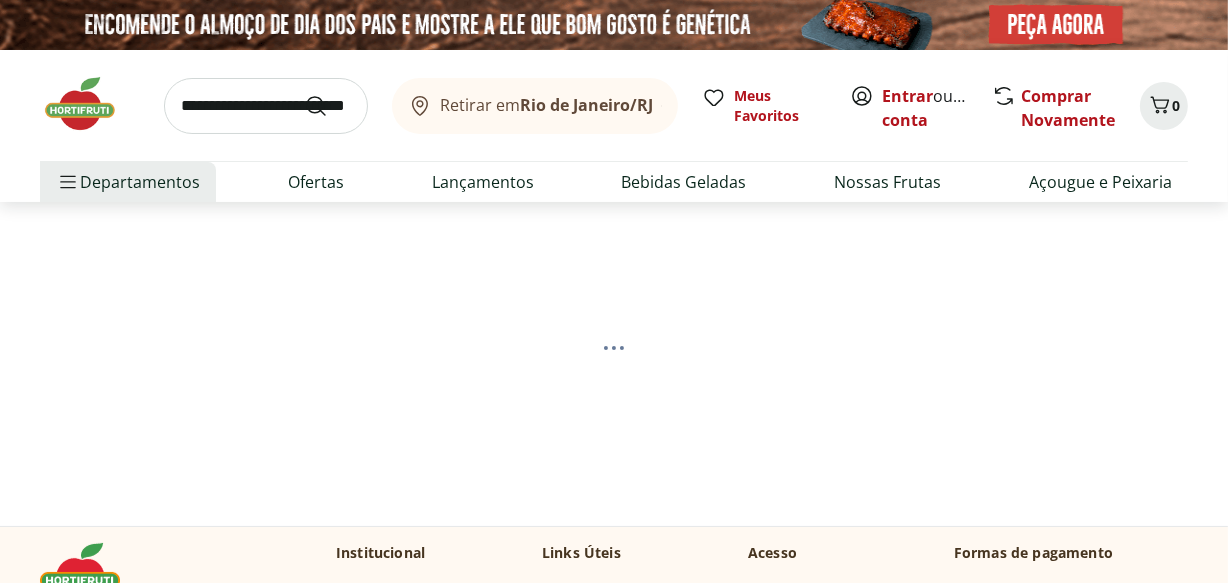 scroll, scrollTop: 17, scrollLeft: 0, axis: vertical 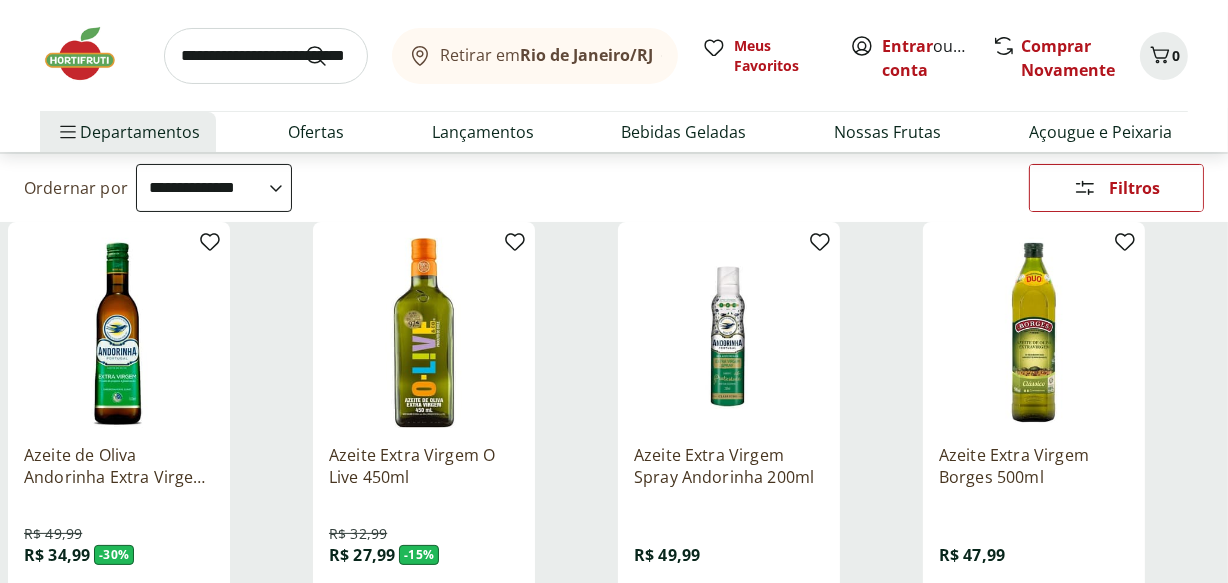 click on "Azeite Extra Virgem O Live 450ml" at bounding box center [424, 466] 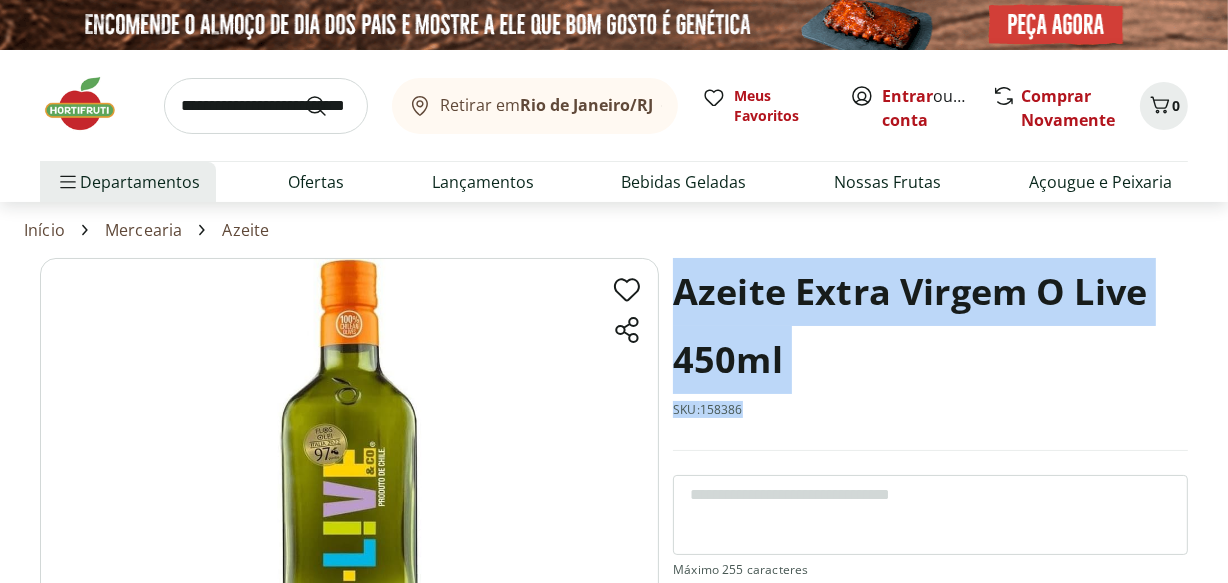 drag, startPoint x: 755, startPoint y: 426, endPoint x: 669, endPoint y: 294, distance: 157.54364 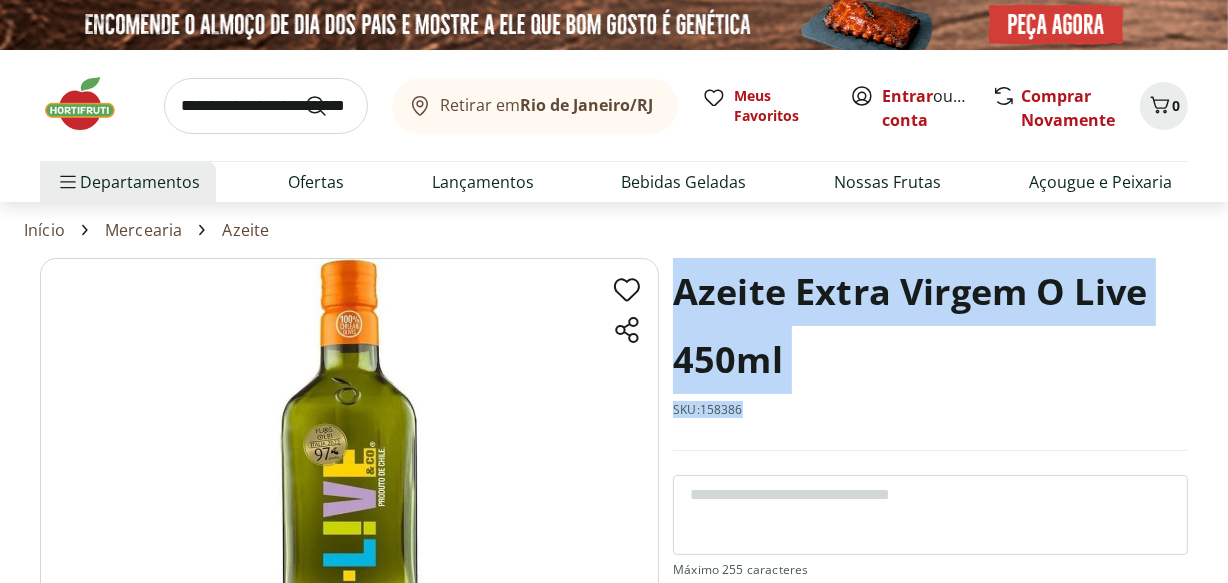 click on "Azeite Extra Virgem O Live 450ml SKU:  158386 R$ 32,99 - 15 % R$ 27,99 * Adicionar Azeite Extra Virgem O Live 450ml R$ 27,99 Adicionar" at bounding box center [614, 552] 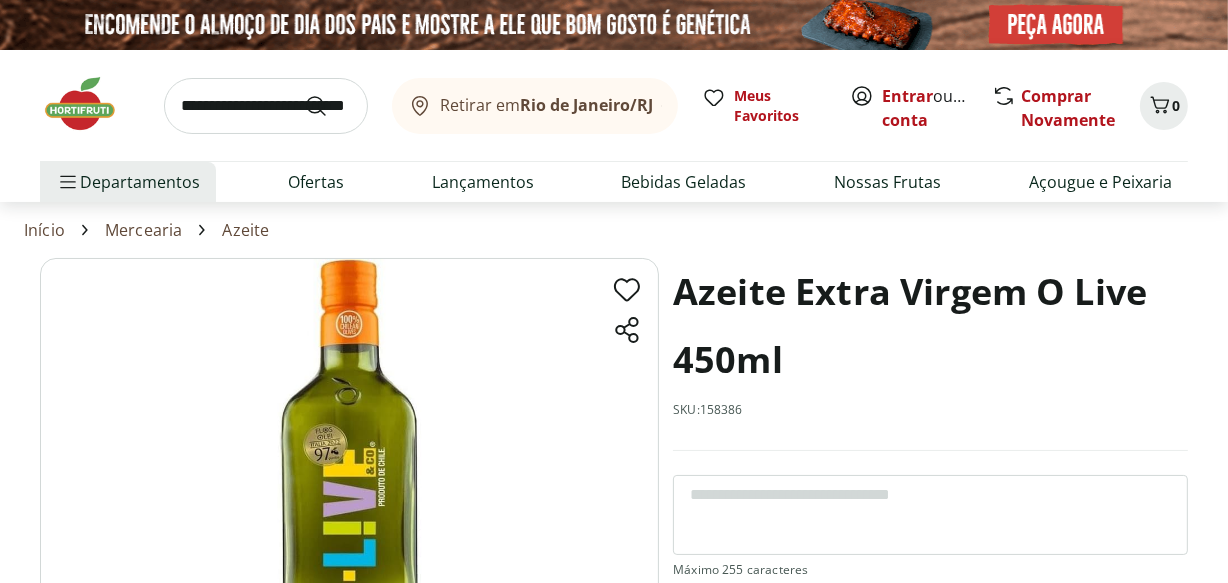 click at bounding box center [266, 106] 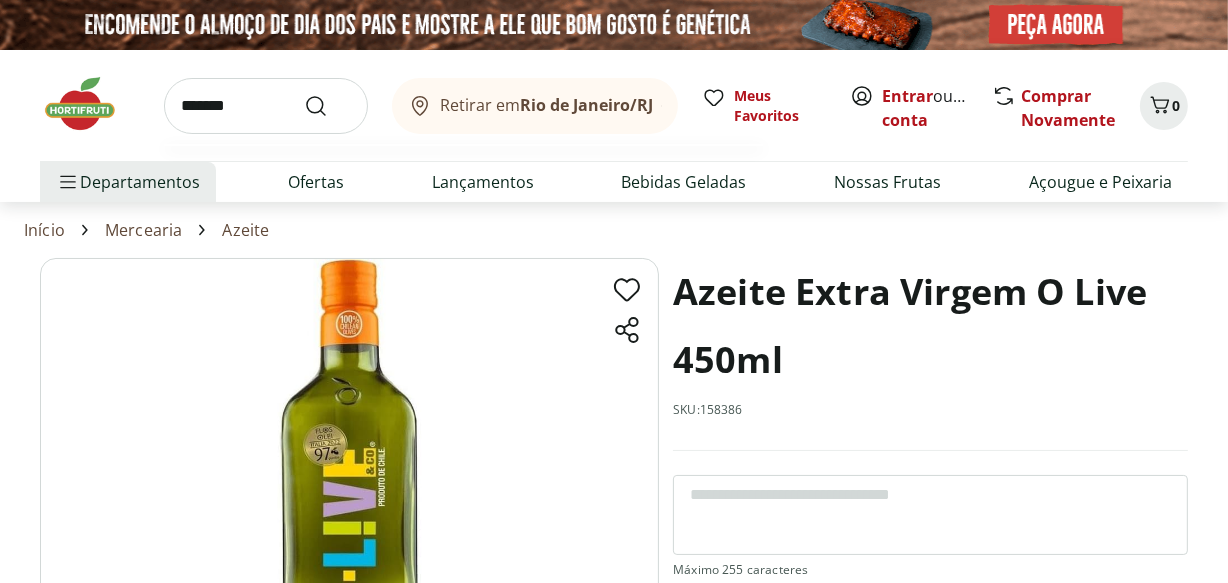 type on "*******" 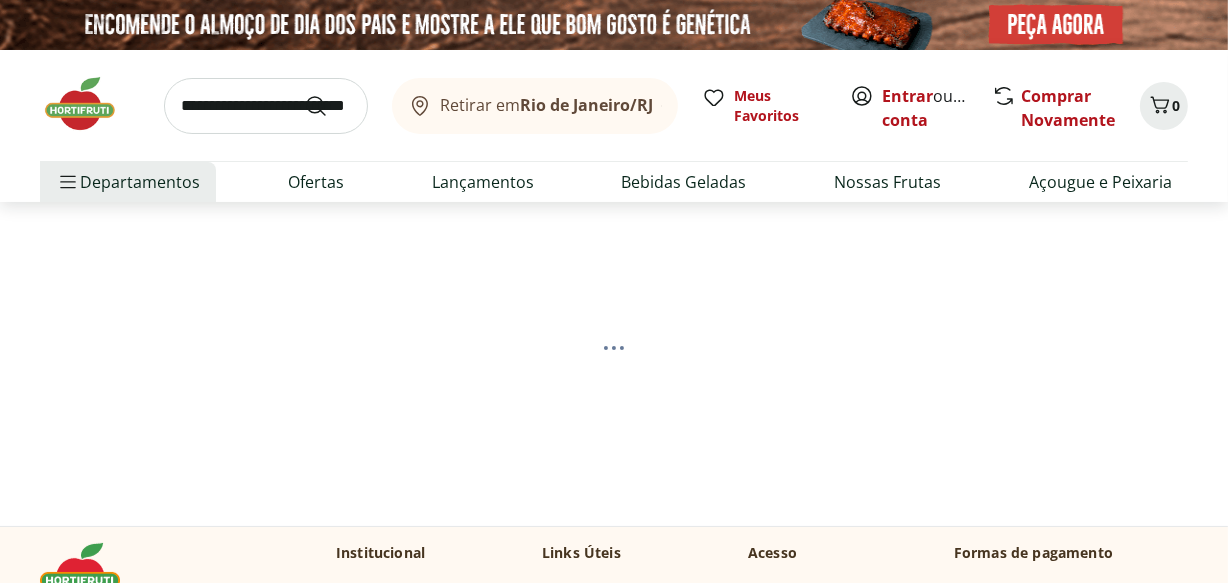 select on "**********" 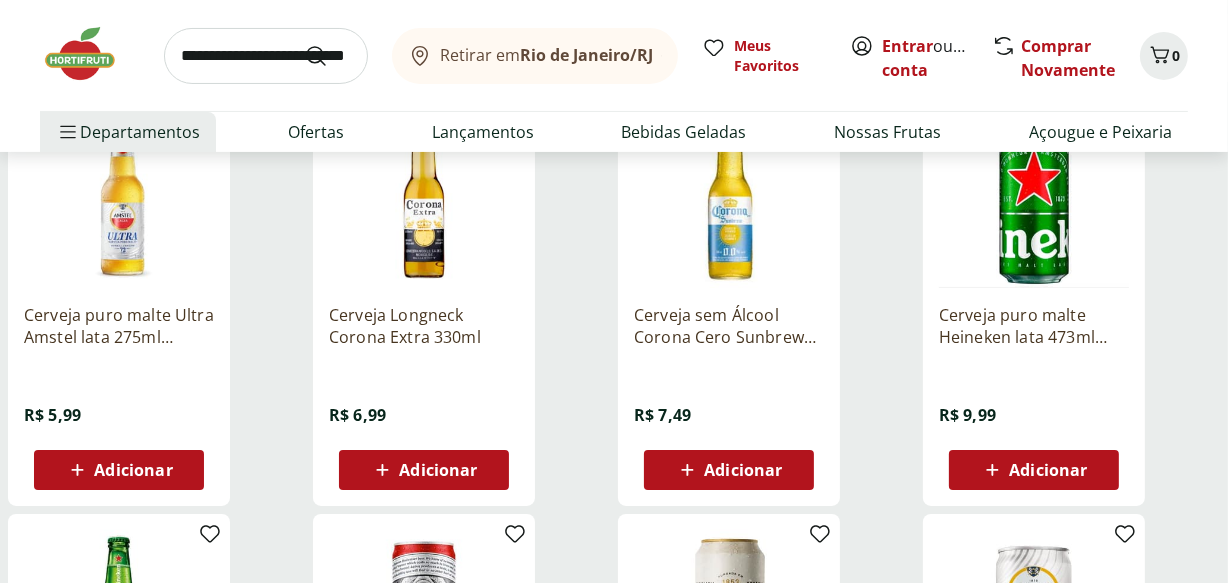 scroll, scrollTop: 274, scrollLeft: 0, axis: vertical 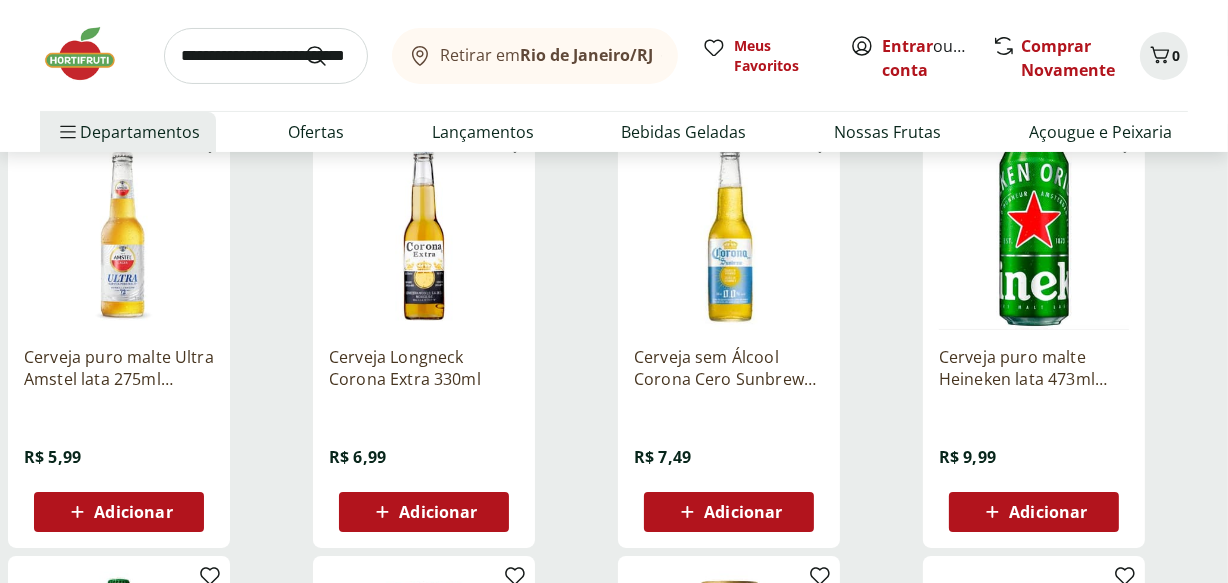 click on "Cerveja puro malte Heineken lata 473ml gelada" at bounding box center [1034, 368] 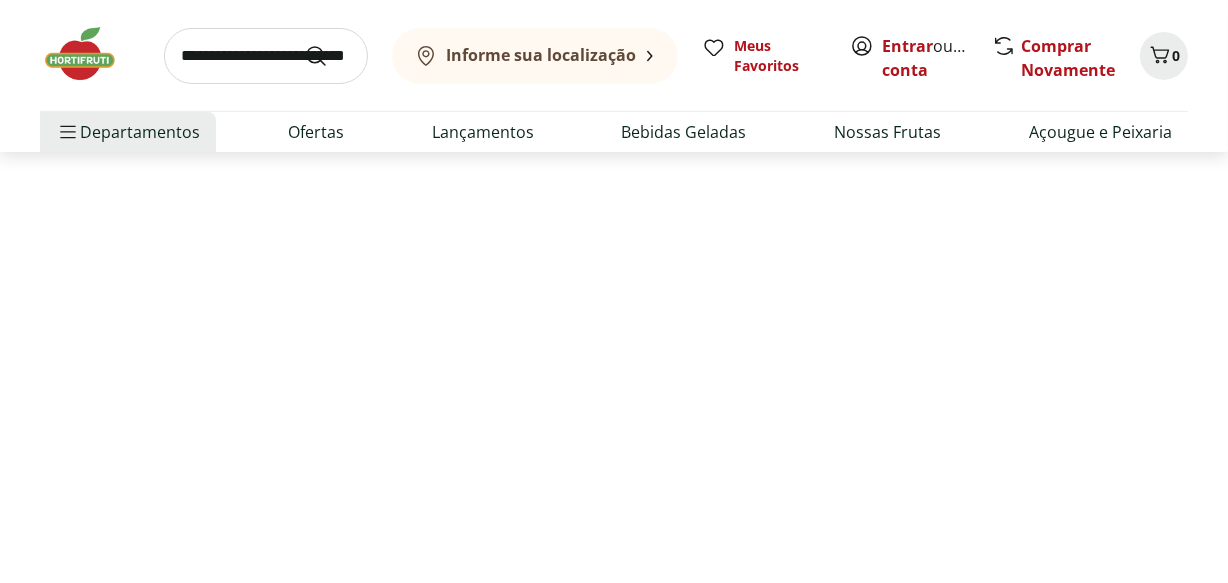 scroll, scrollTop: 0, scrollLeft: 0, axis: both 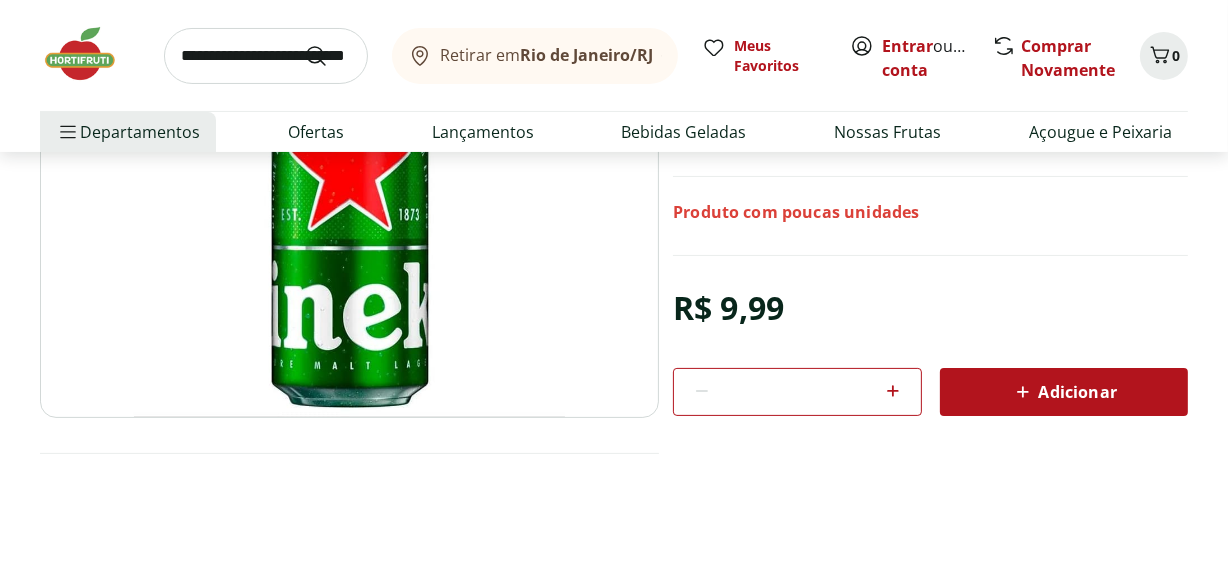 select on "**********" 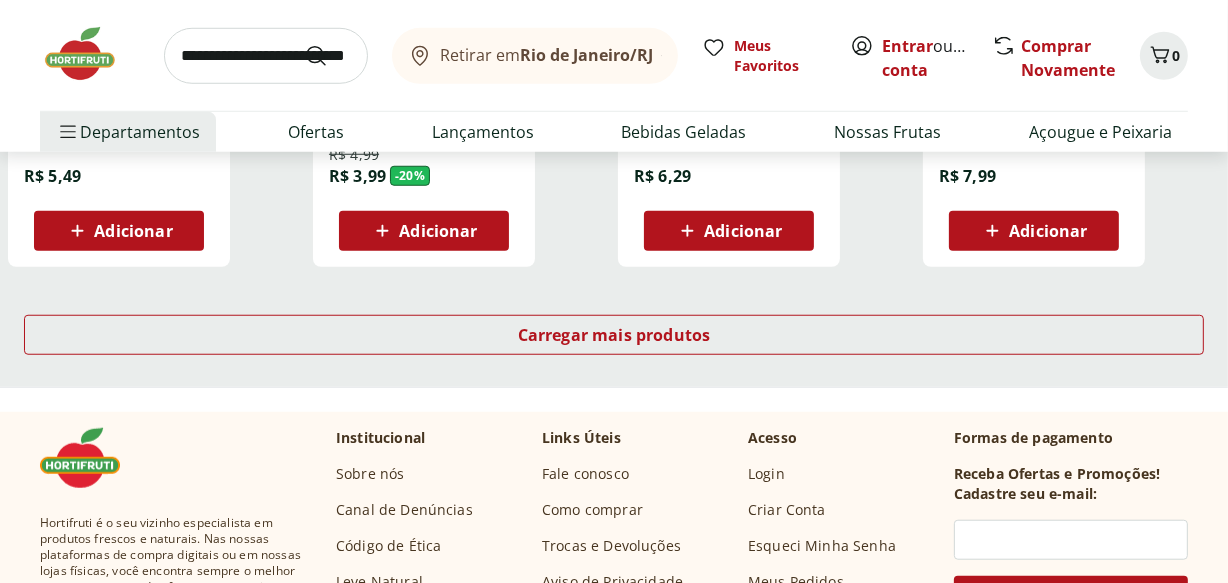 scroll, scrollTop: 1424, scrollLeft: 0, axis: vertical 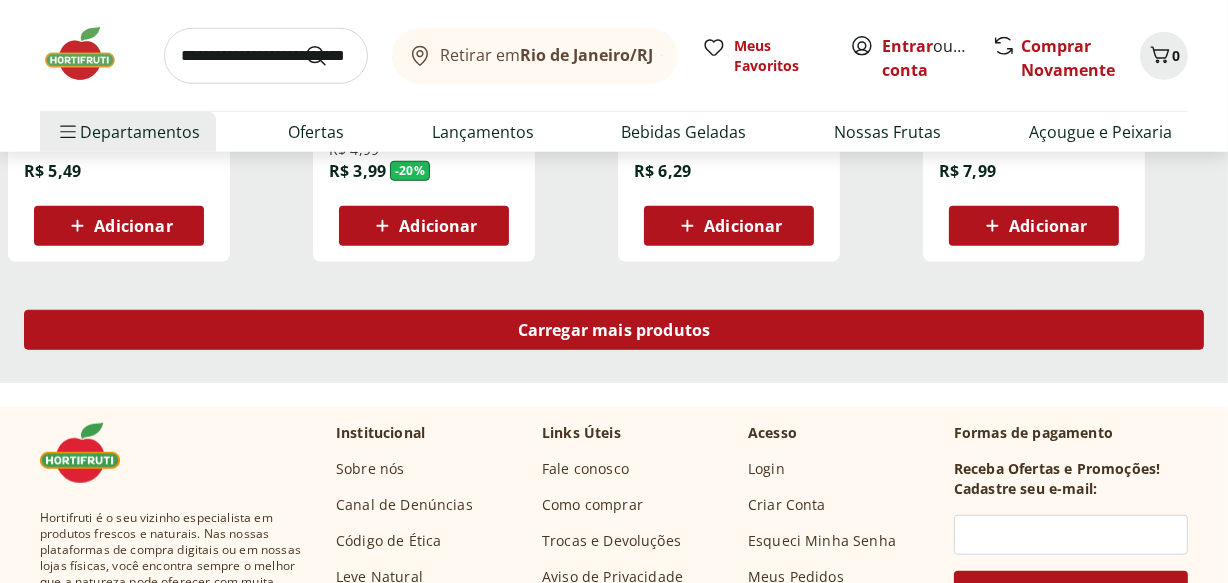 click on "Carregar mais produtos" at bounding box center (614, 330) 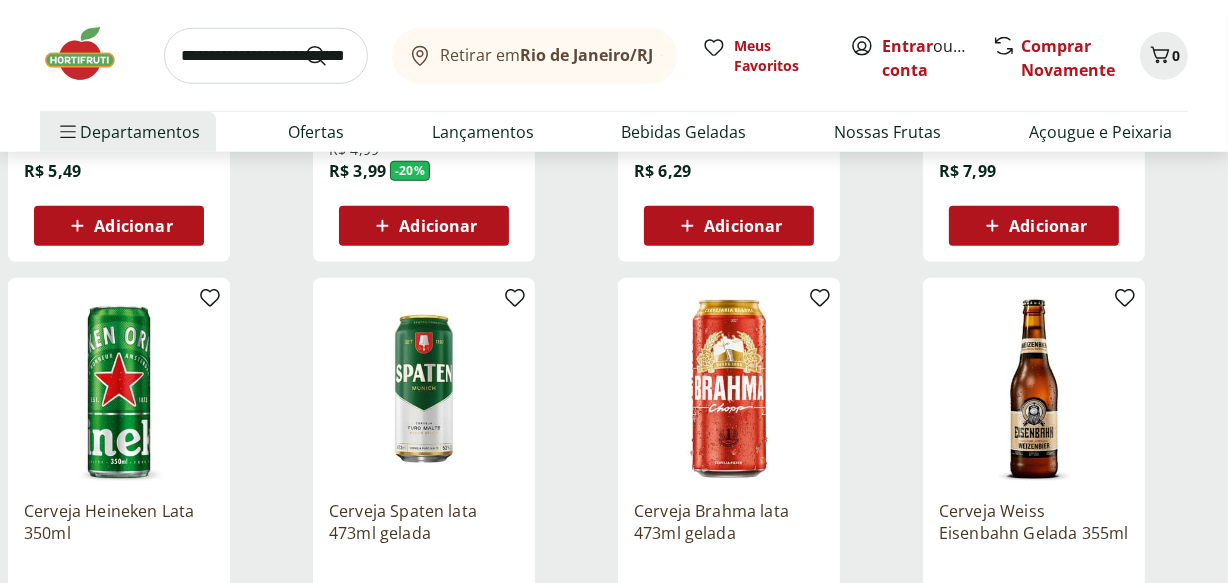 click on "Cerveja Heineken Lata 350ml" at bounding box center (119, 522) 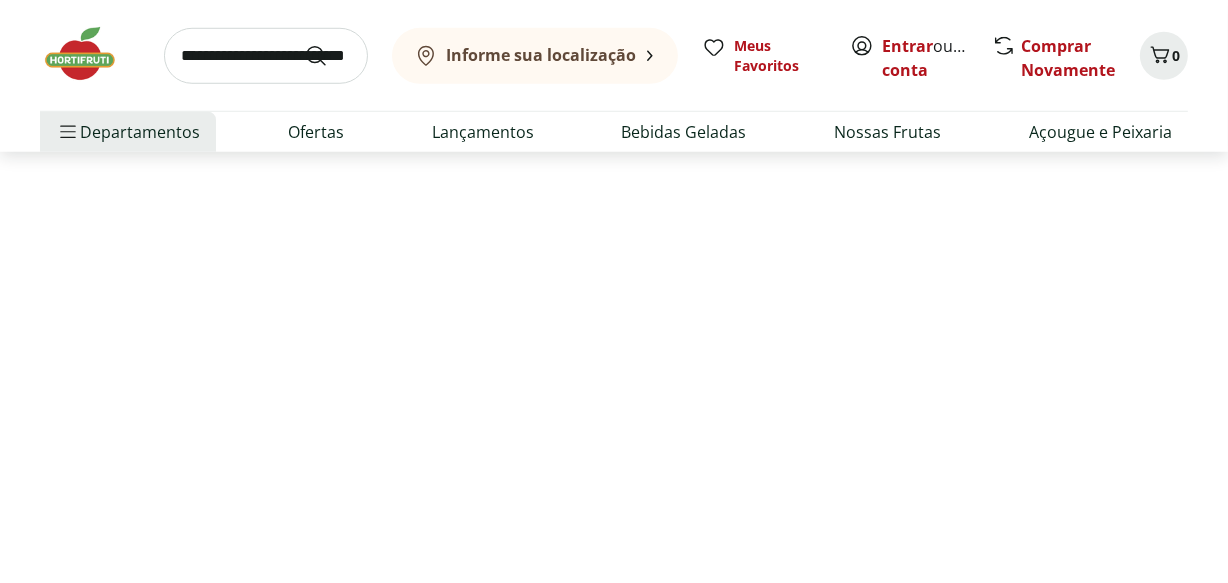 scroll, scrollTop: 0, scrollLeft: 0, axis: both 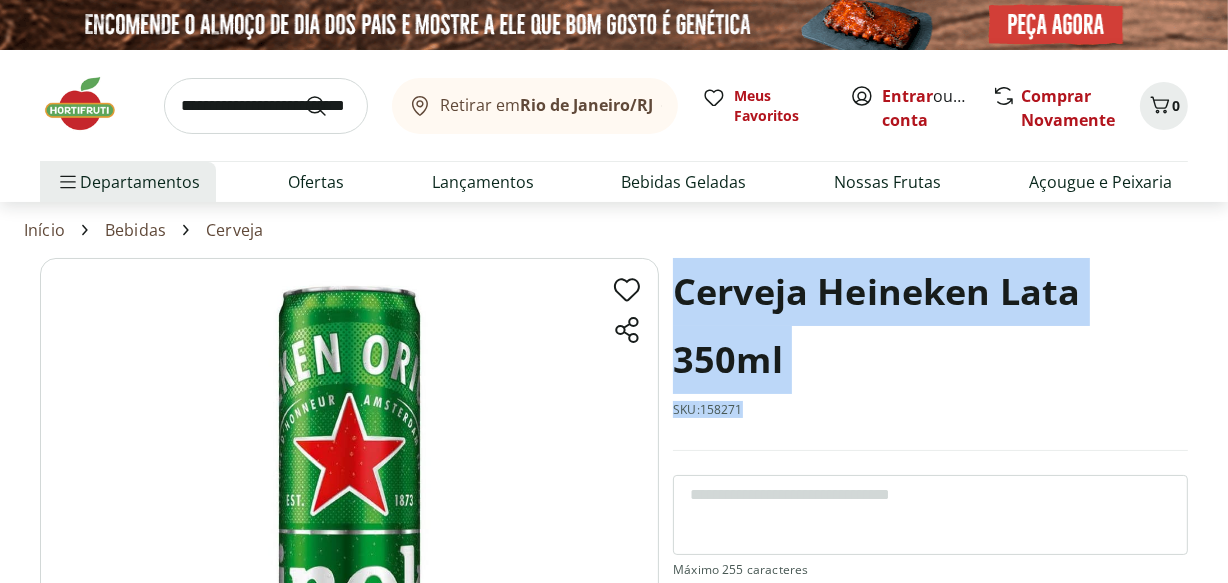 drag, startPoint x: 766, startPoint y: 418, endPoint x: 670, endPoint y: 298, distance: 153.67499 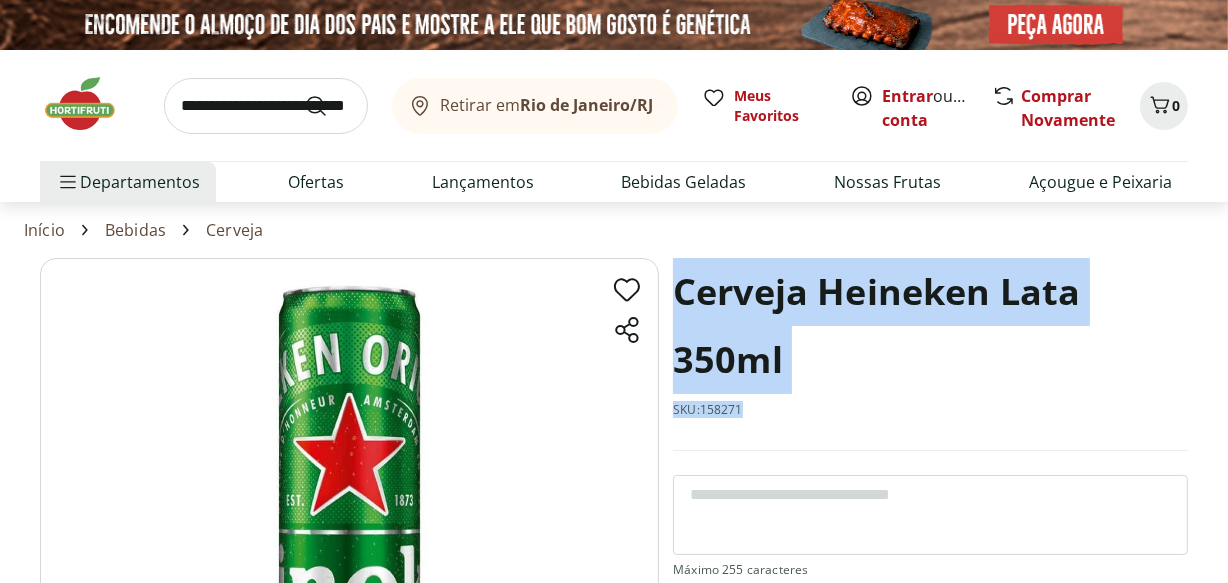 click on "Cerveja Heineken Lata 350ml SKU:  158271 R$ 5,99 * Adicionar Cerveja Heineken Lata 350ml R$ 5,99 Adicionar Descrição" at bounding box center [614, 564] 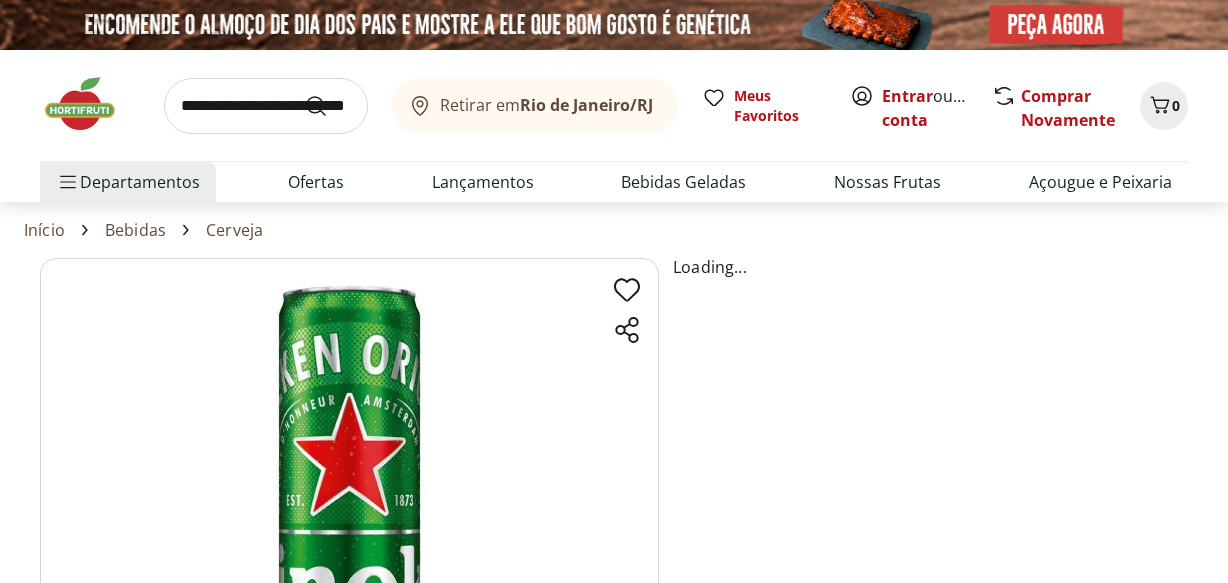 scroll, scrollTop: 0, scrollLeft: 0, axis: both 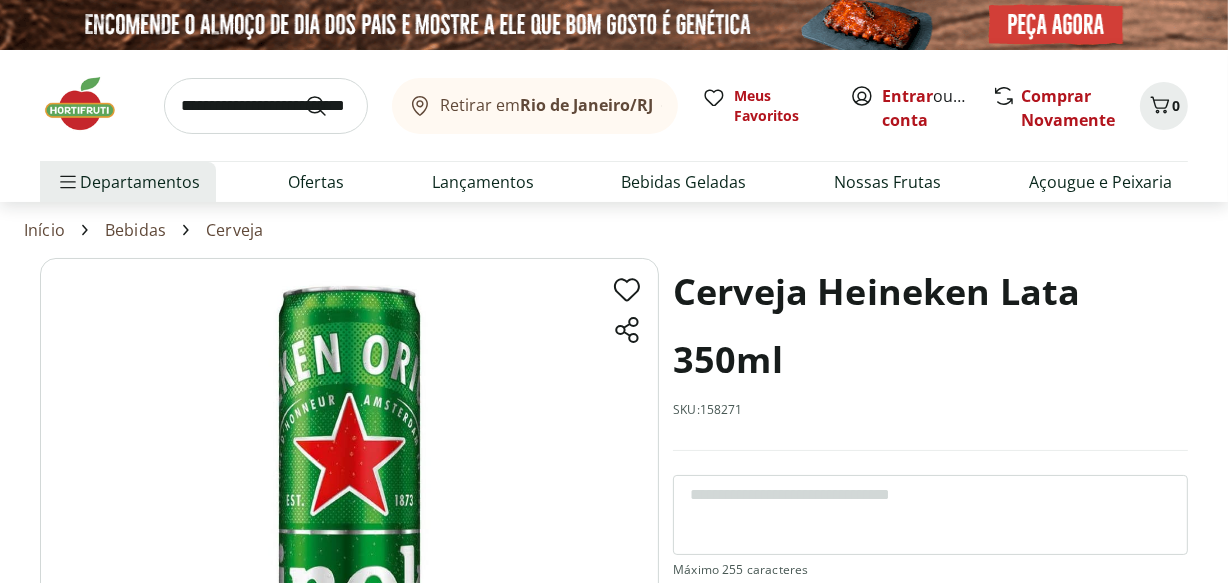 click at bounding box center (90, 104) 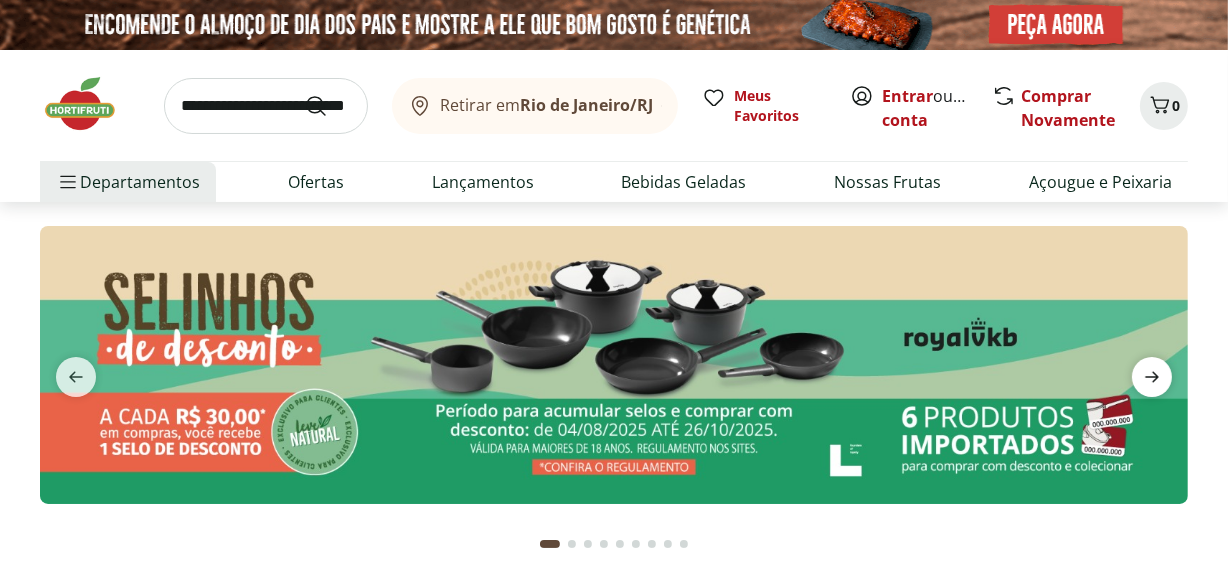 click 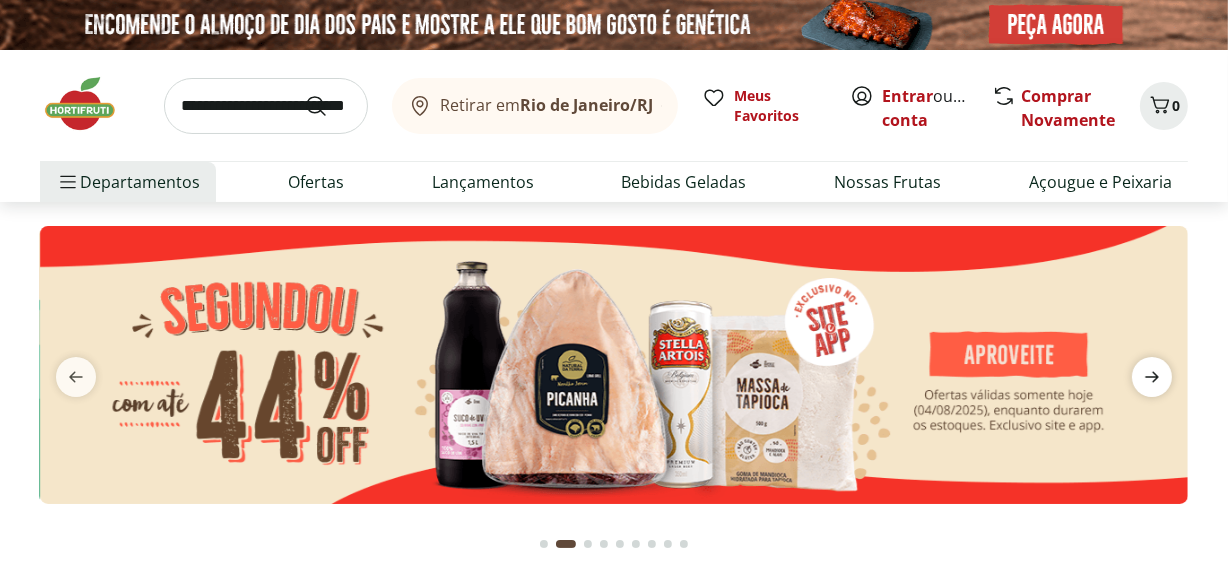 click 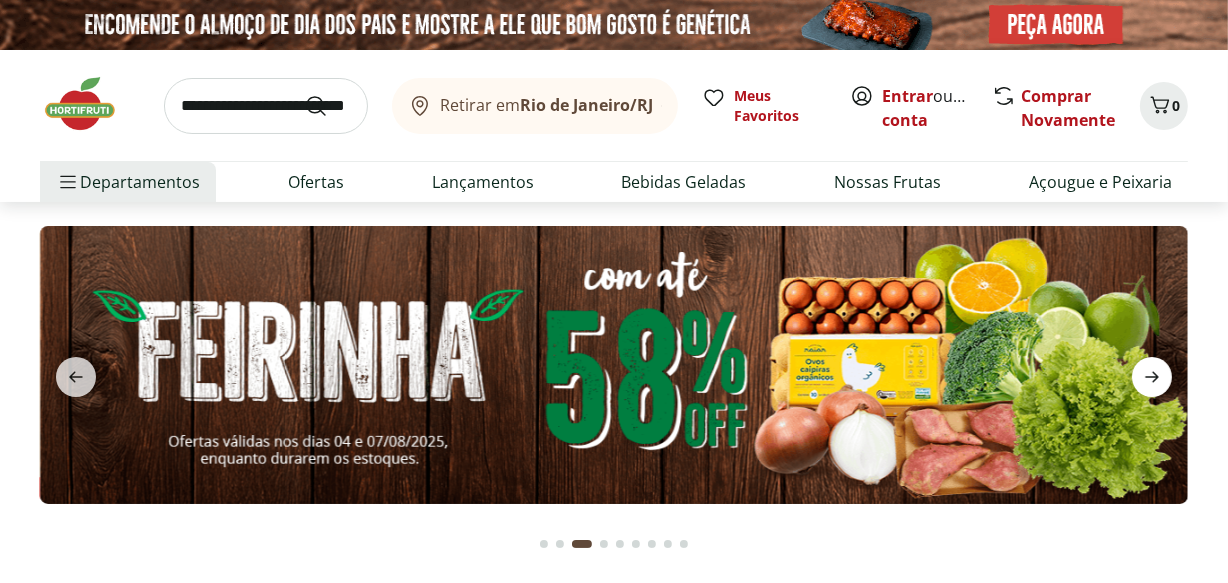 click 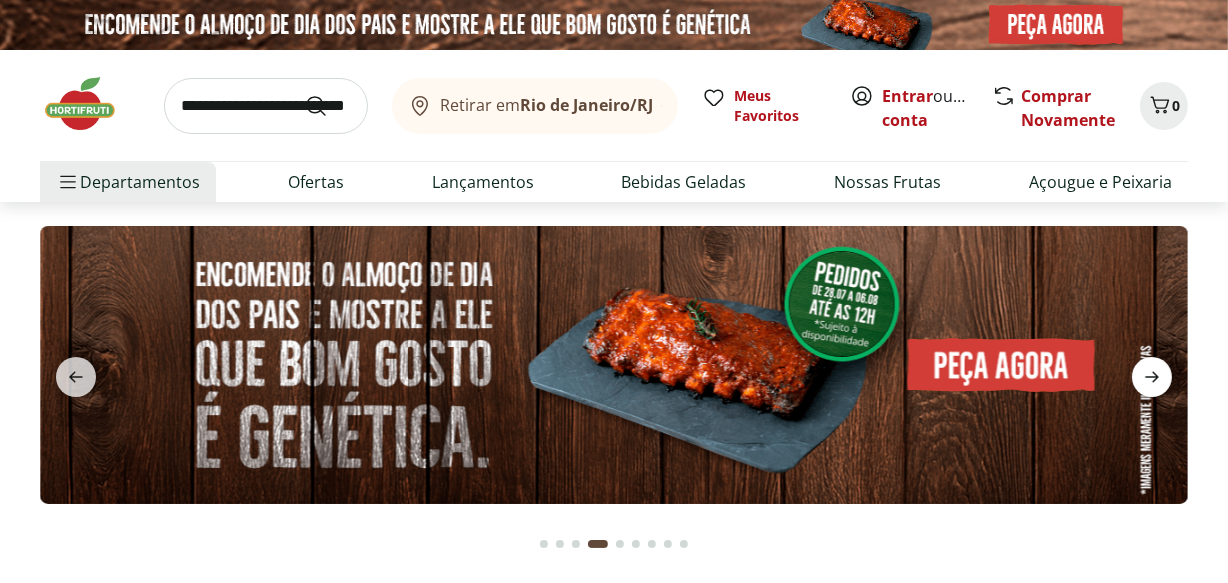 click 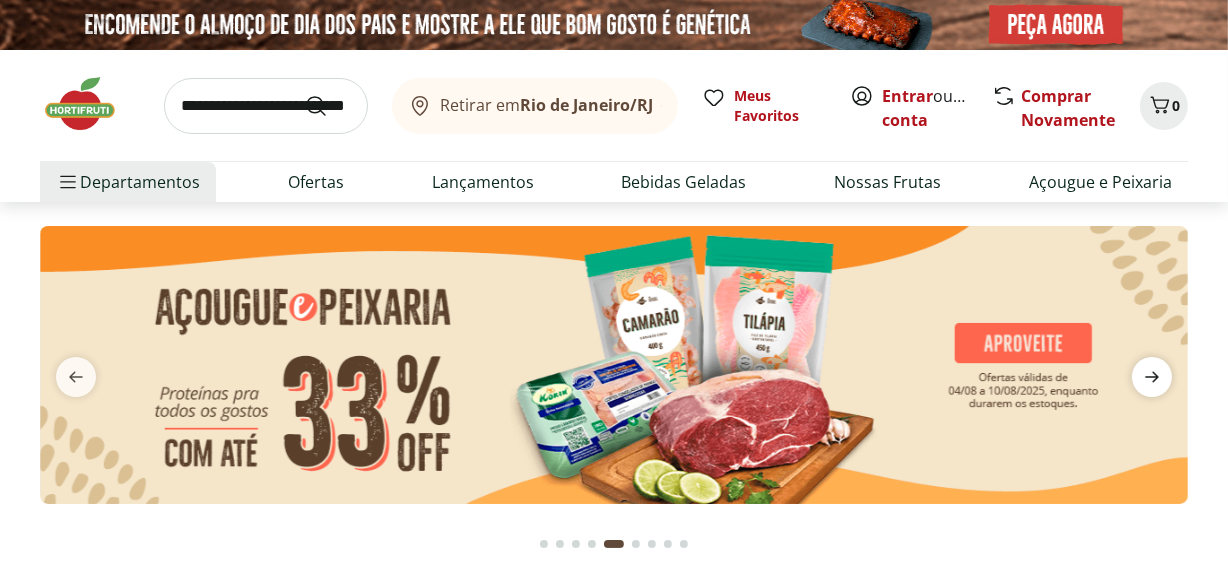 click 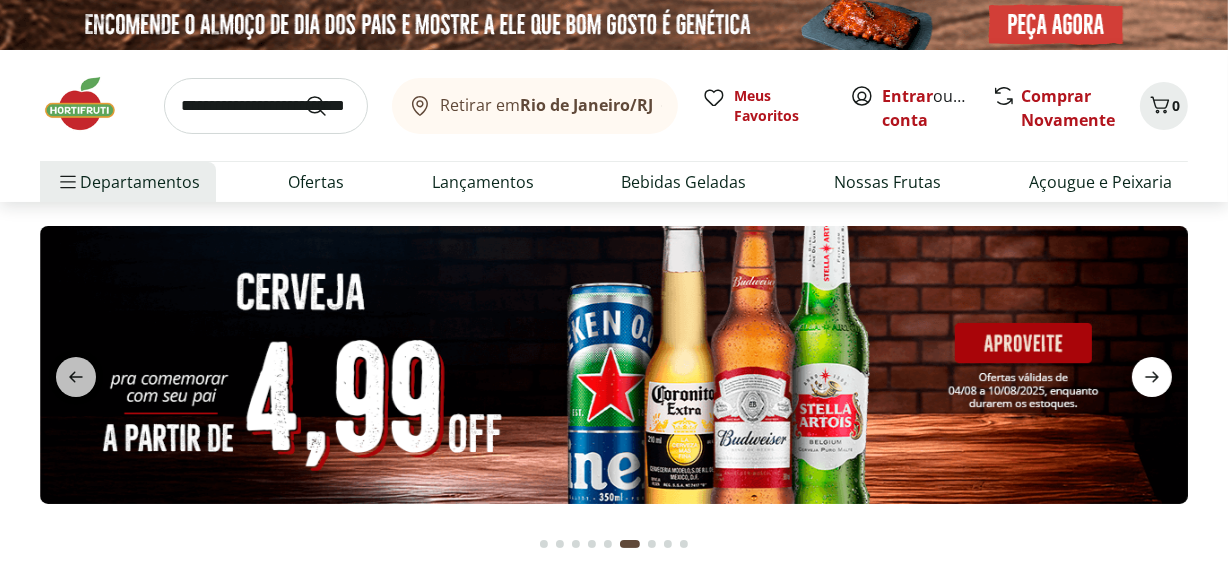 click 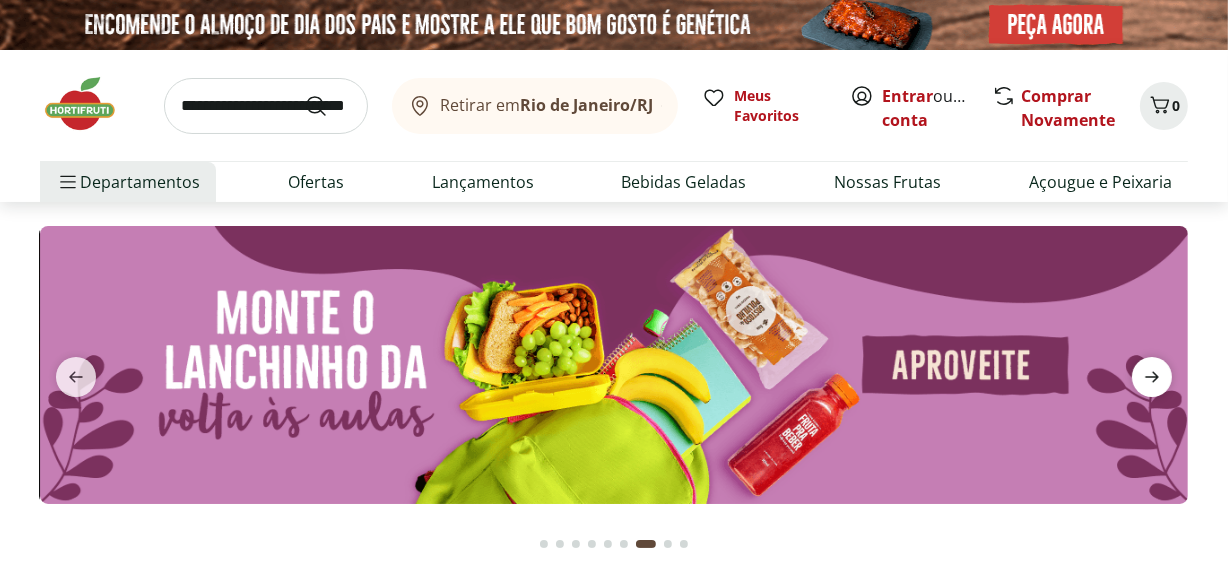 click 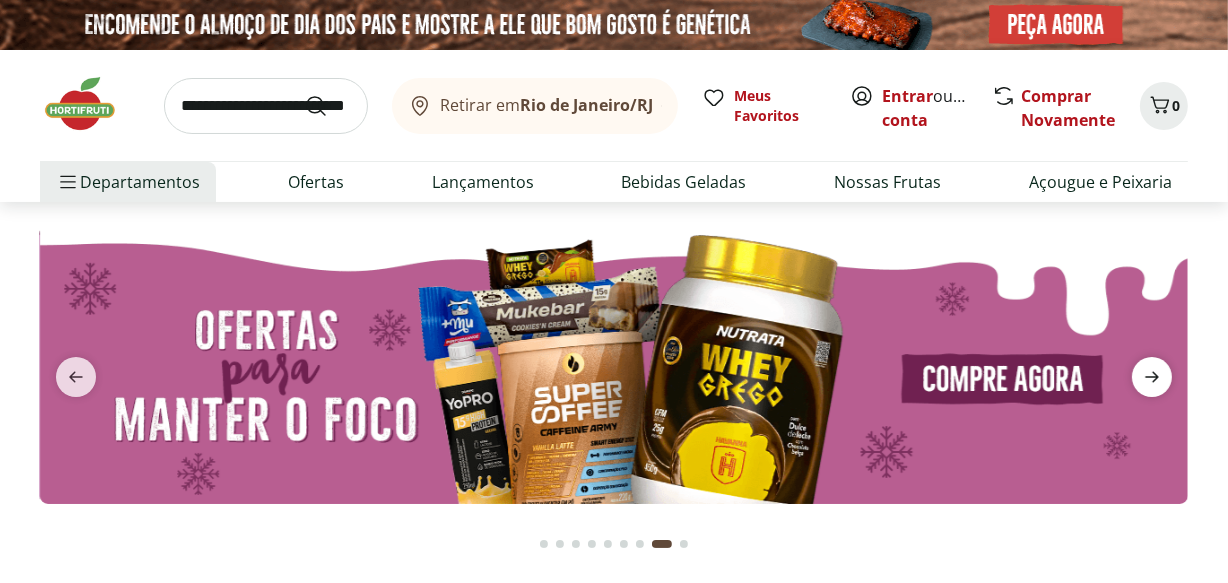 click 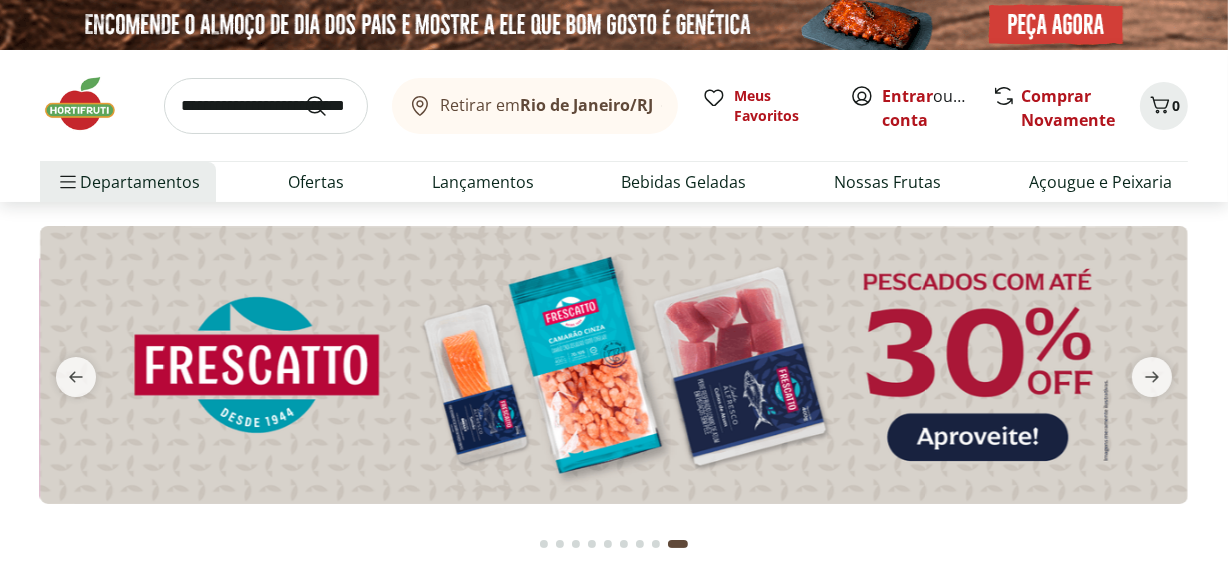 click at bounding box center (90, 104) 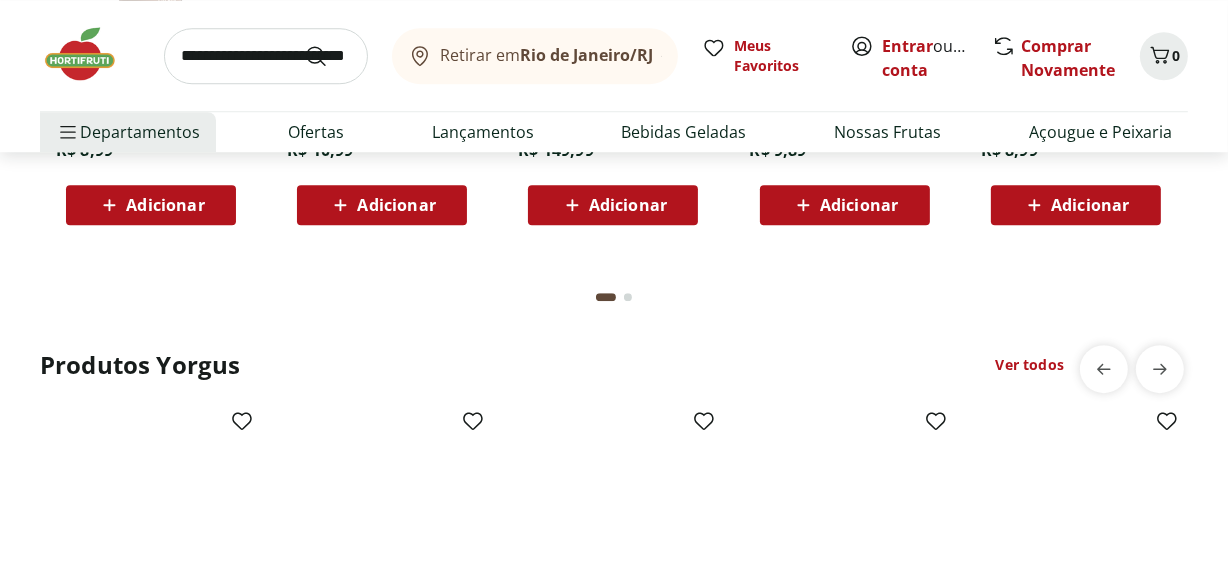 scroll, scrollTop: 5077, scrollLeft: 0, axis: vertical 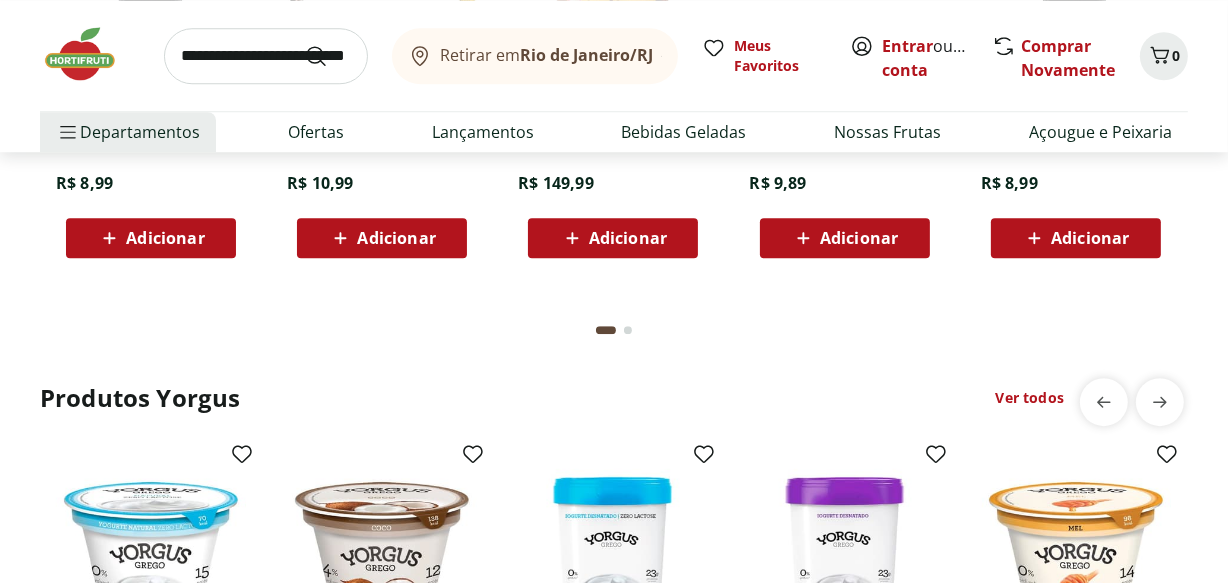 click on "Ver todos" at bounding box center (1030, 398) 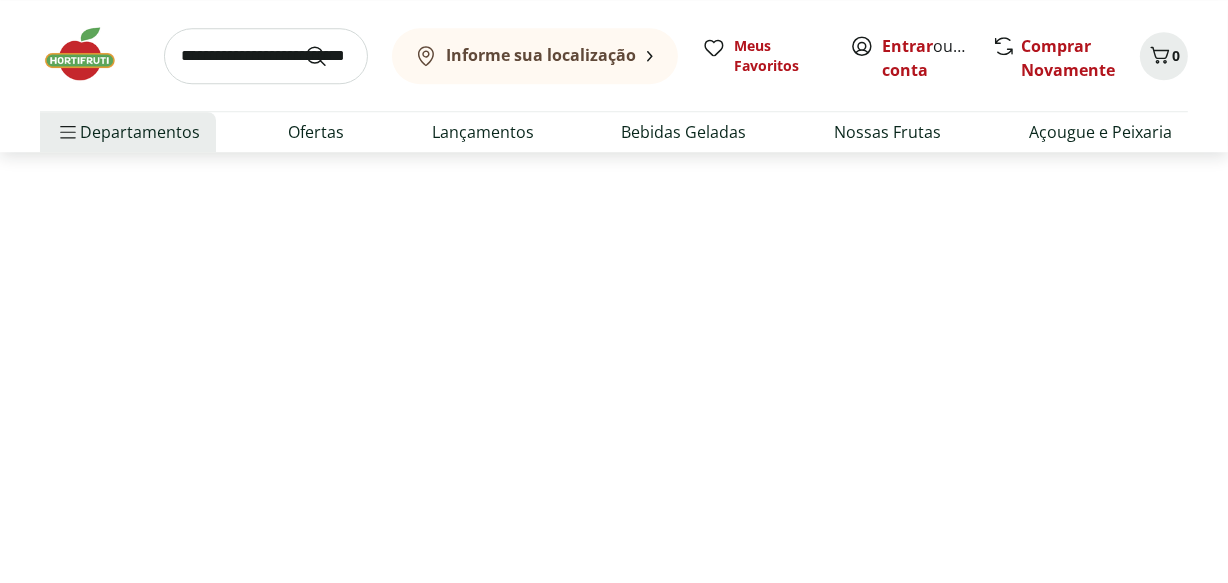 scroll, scrollTop: 0, scrollLeft: 0, axis: both 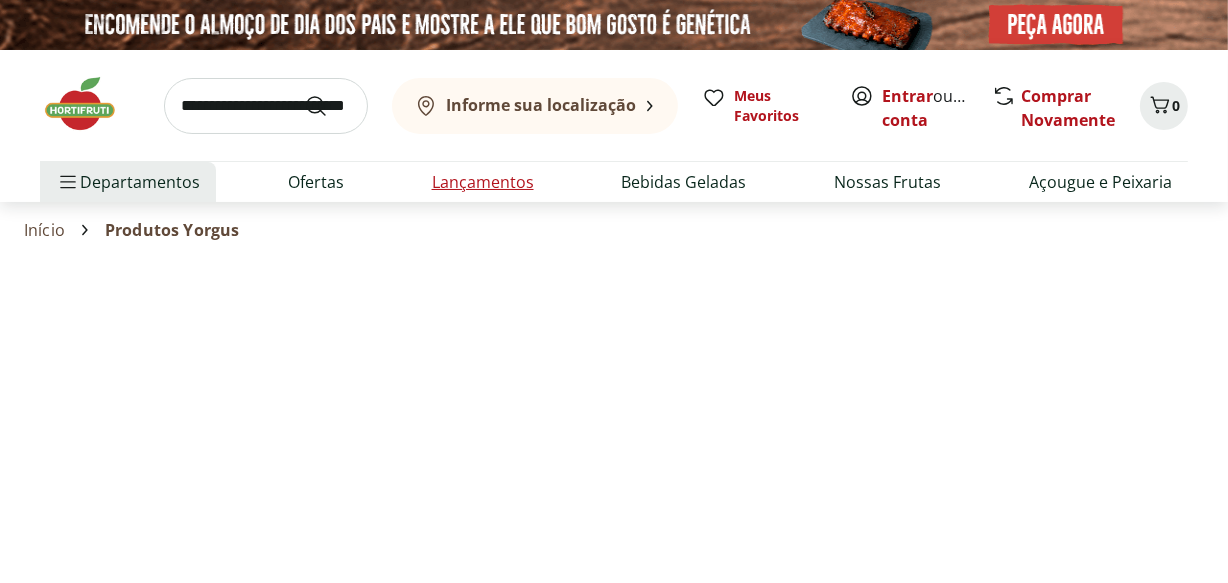 select on "**********" 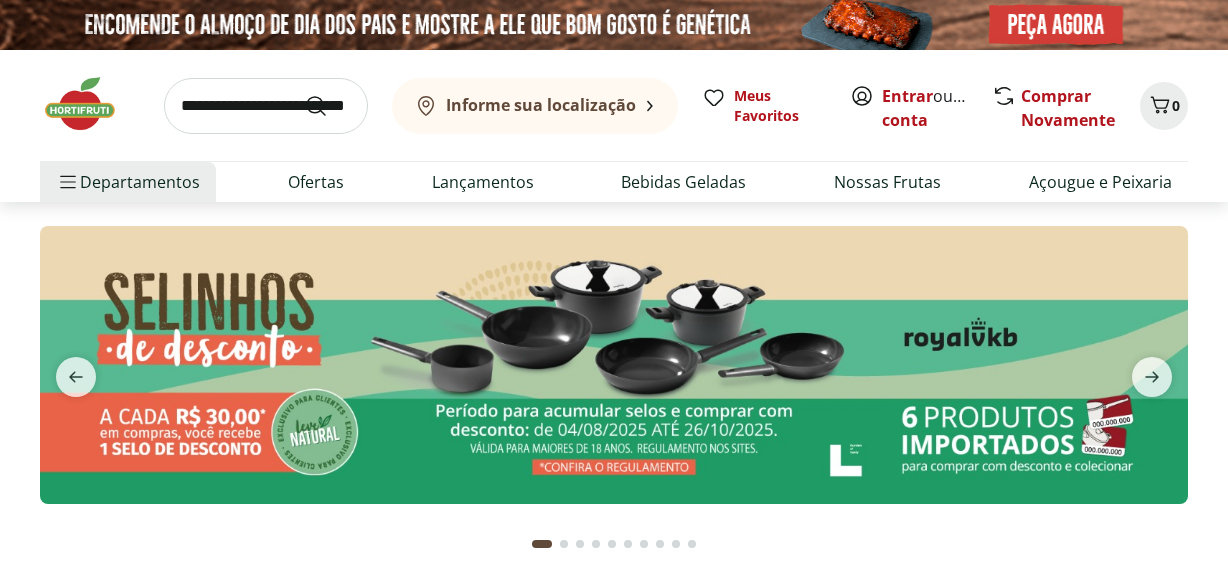 scroll, scrollTop: 0, scrollLeft: 0, axis: both 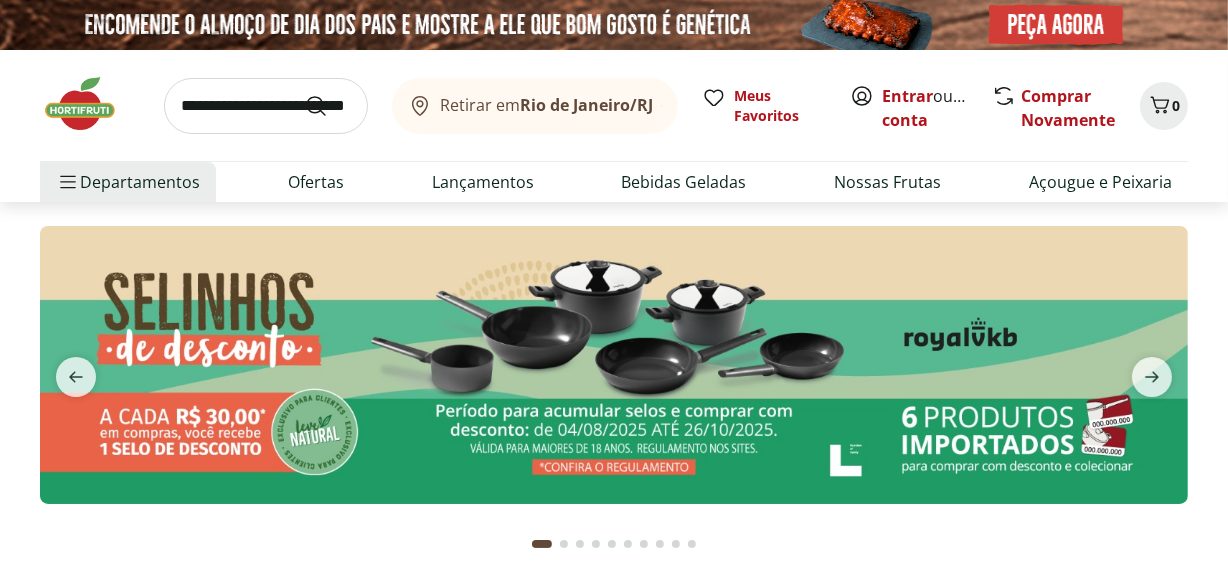 click at bounding box center [676, 544] 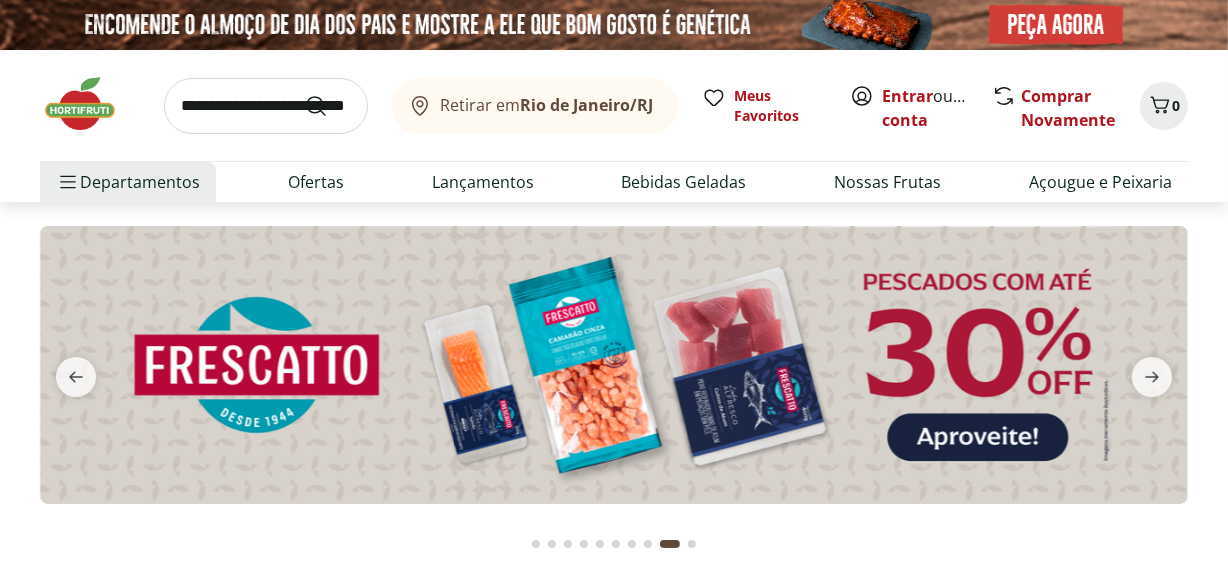 click at bounding box center [692, 544] 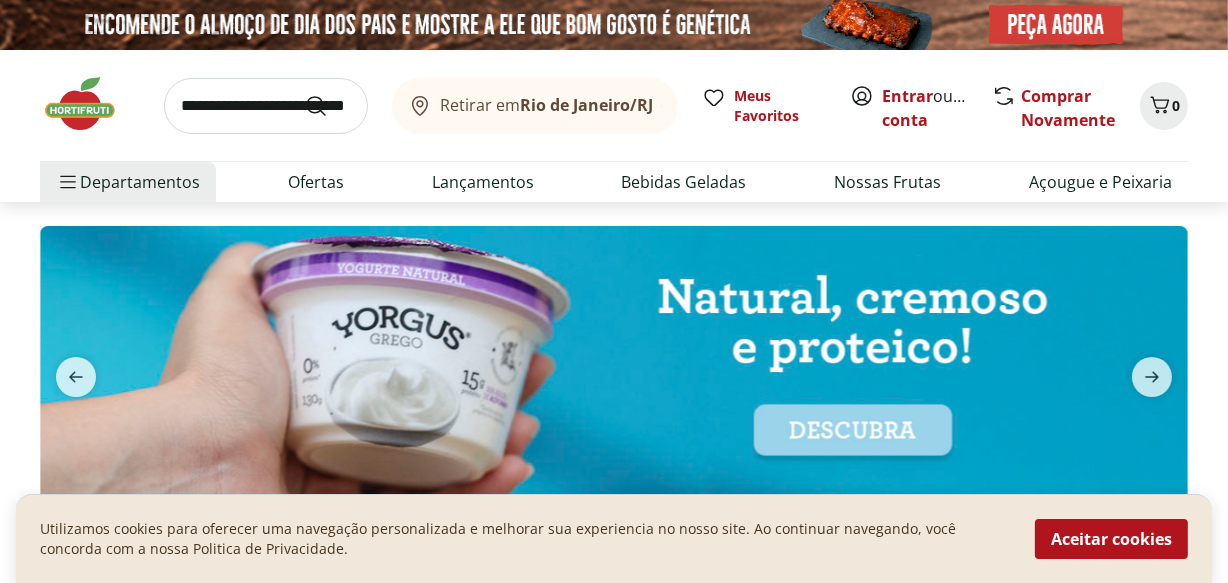 click at bounding box center [614, 365] 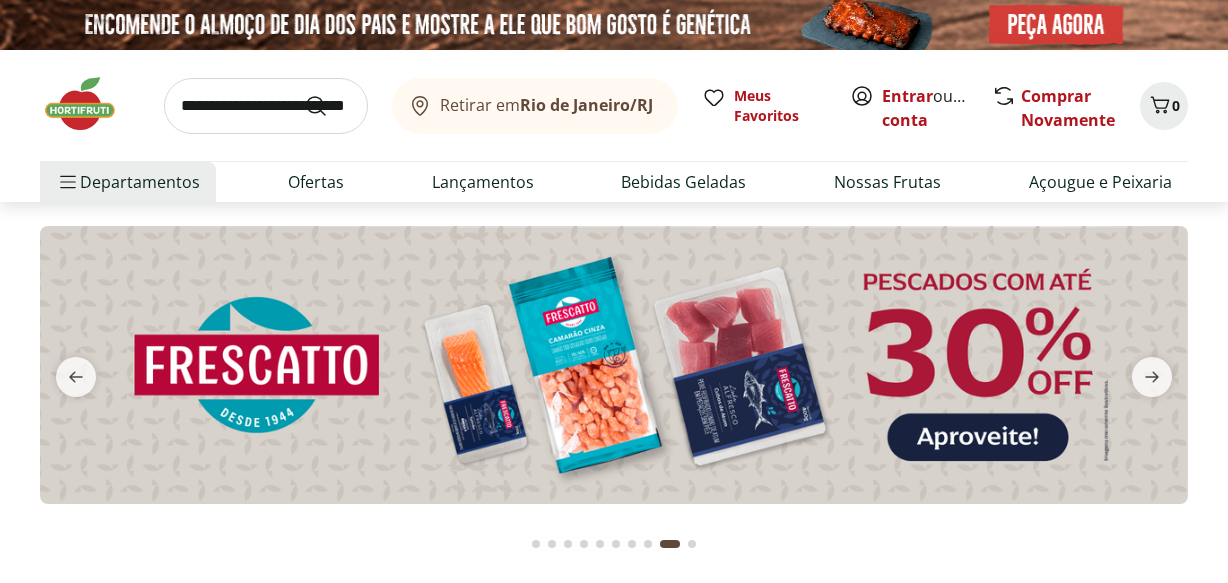 scroll, scrollTop: 0, scrollLeft: 0, axis: both 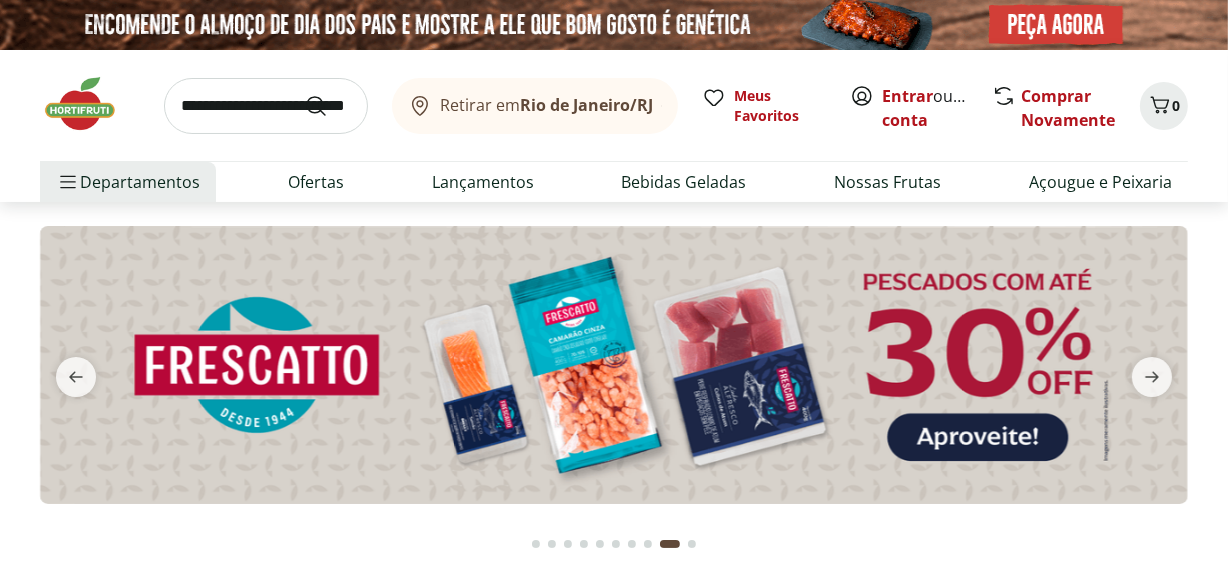 click at bounding box center (692, 544) 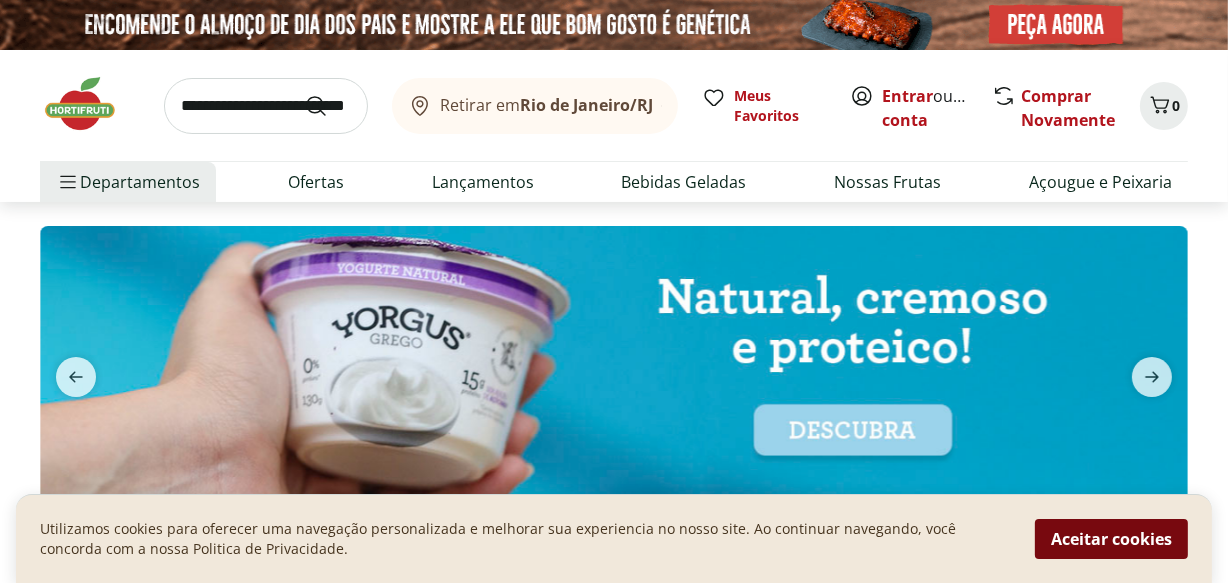 click on "Aceitar cookies" at bounding box center [1111, 539] 